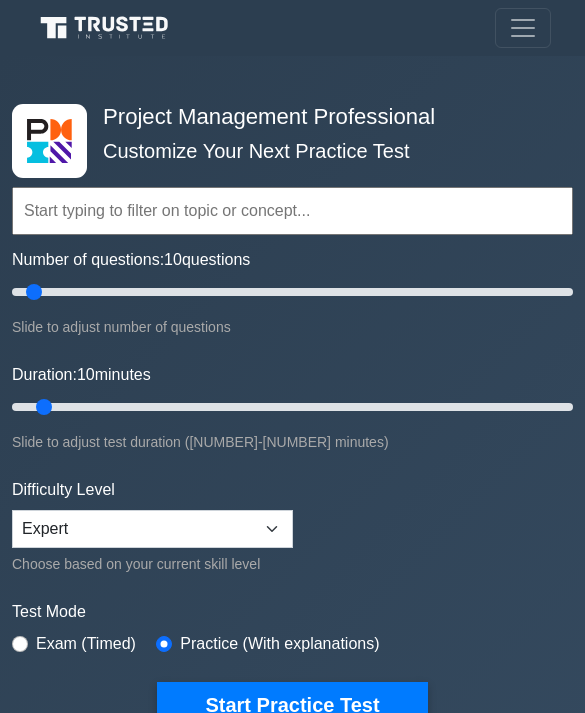 scroll, scrollTop: 1761, scrollLeft: 0, axis: vertical 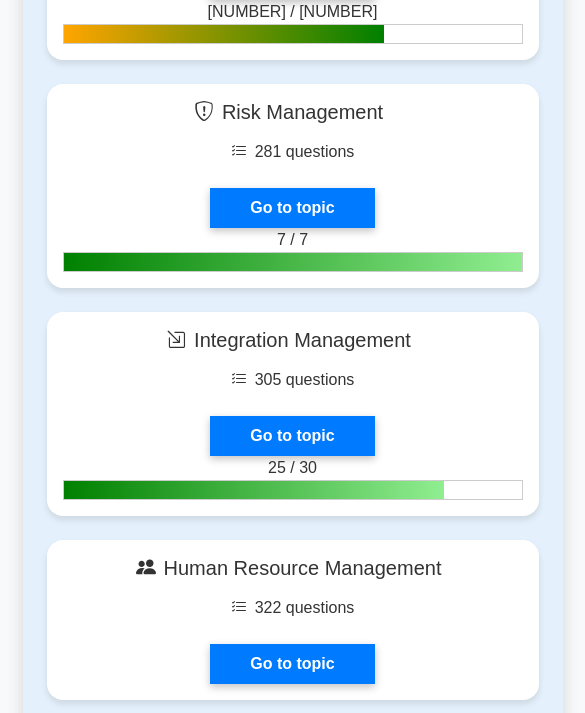 click on "Go to topic" at bounding box center (292, 208) 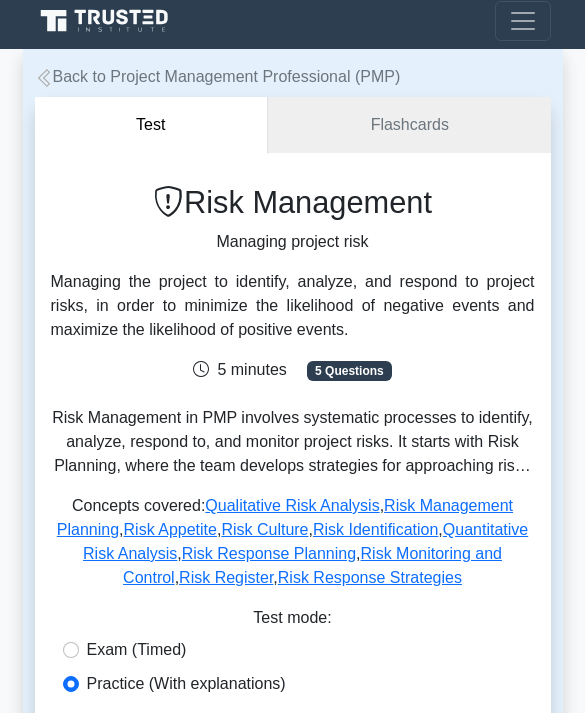 scroll, scrollTop: 165, scrollLeft: 0, axis: vertical 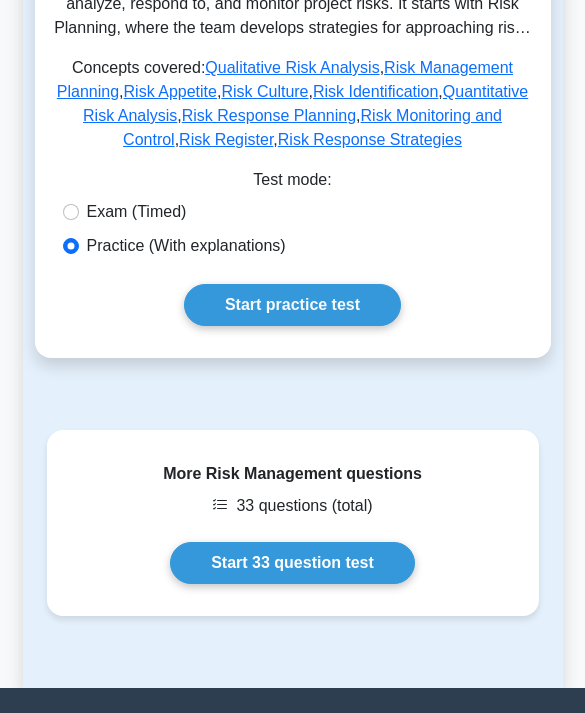 click on "Start 33 question test" at bounding box center [292, 563] 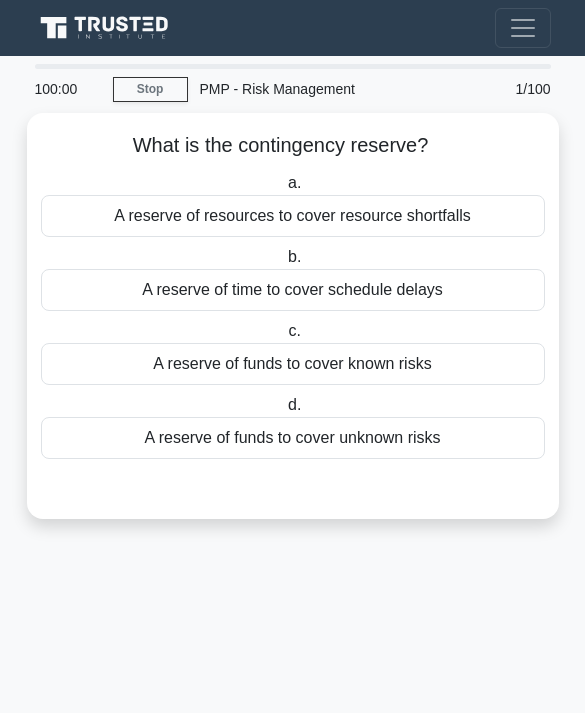 scroll, scrollTop: 0, scrollLeft: 0, axis: both 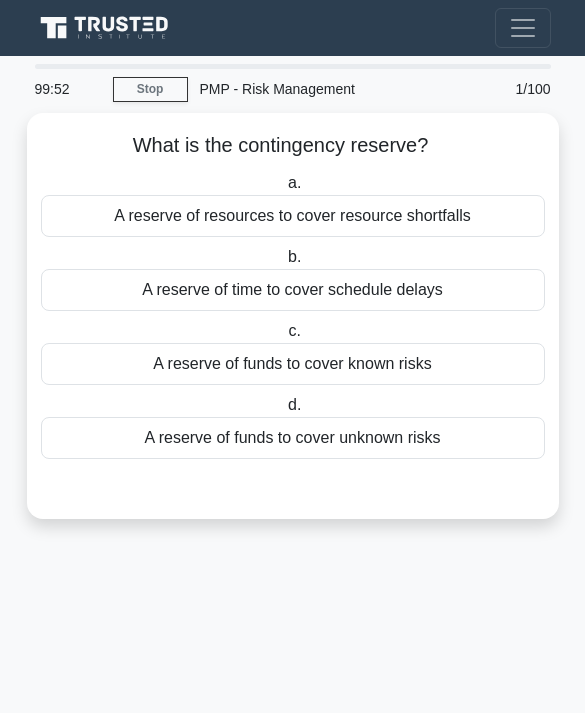click on "A reserve of funds to cover known risks" at bounding box center (293, 364) 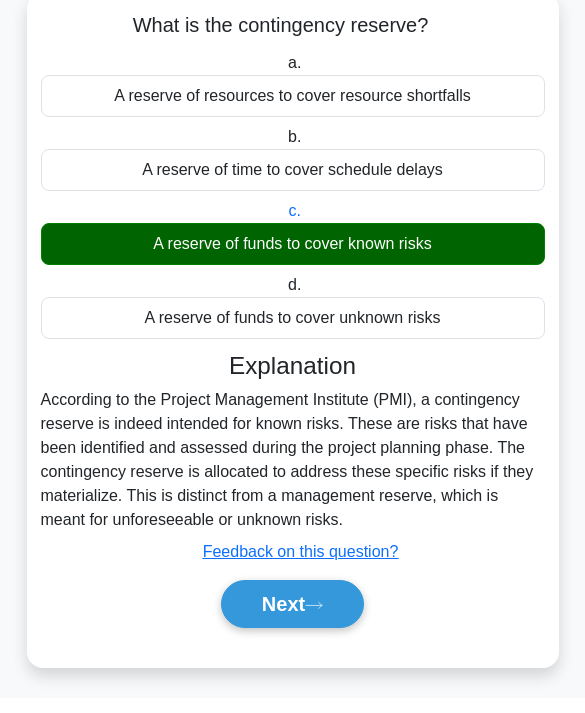 scroll, scrollTop: 72, scrollLeft: 0, axis: vertical 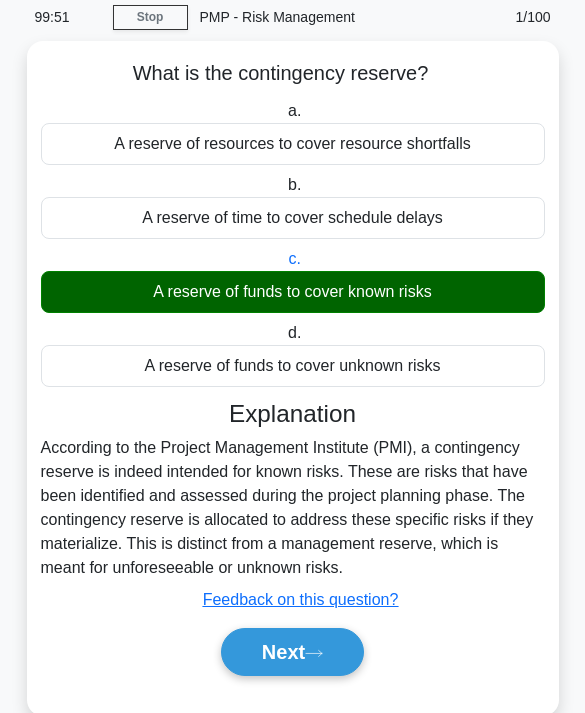 click on "Next" at bounding box center [292, 652] 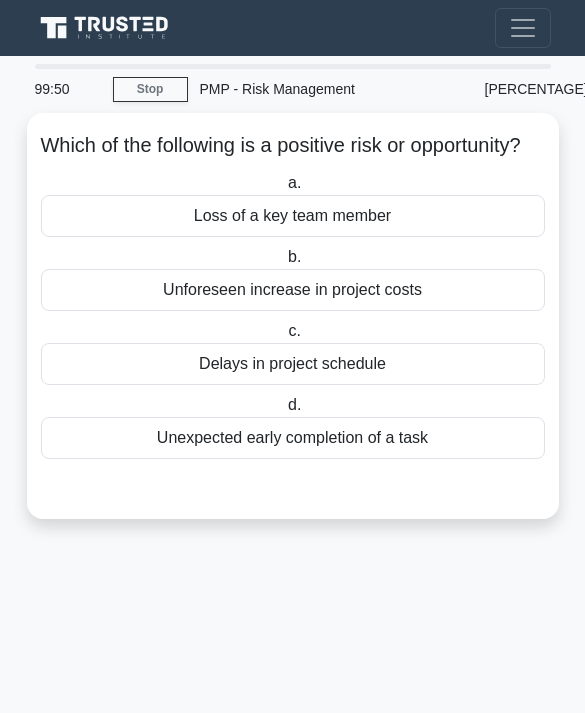 scroll, scrollTop: 0, scrollLeft: 0, axis: both 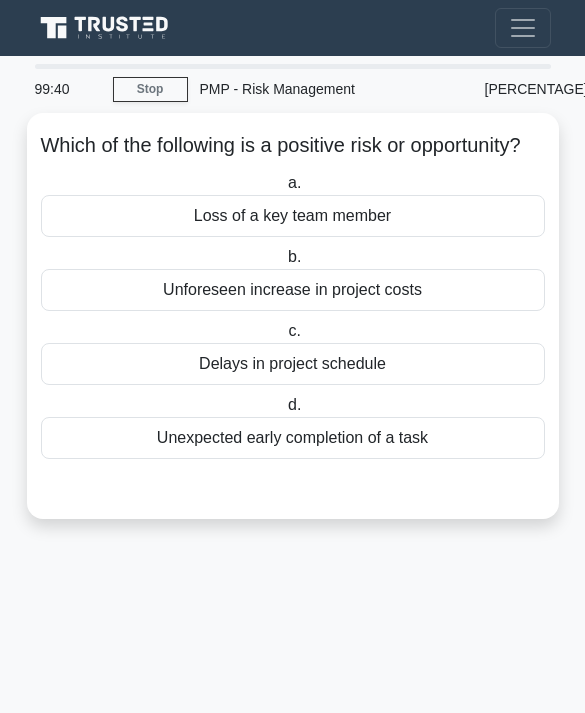 click on "Unexpected early completion of a task" at bounding box center (293, 438) 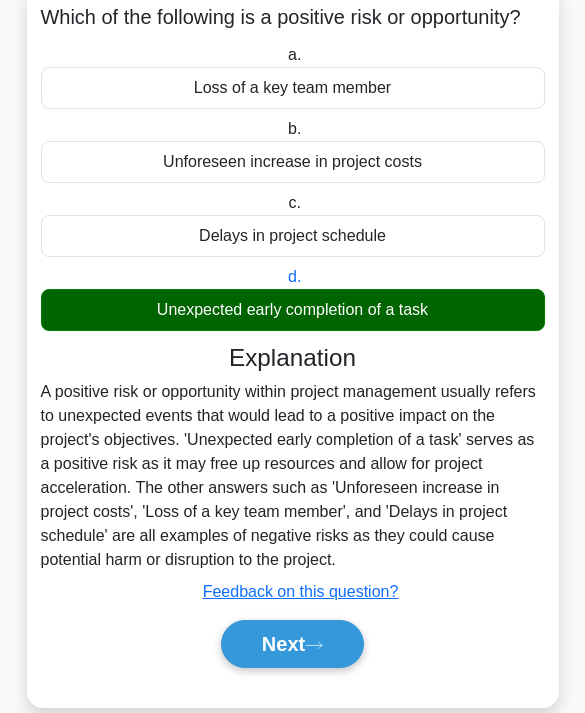 scroll, scrollTop: 144, scrollLeft: 0, axis: vertical 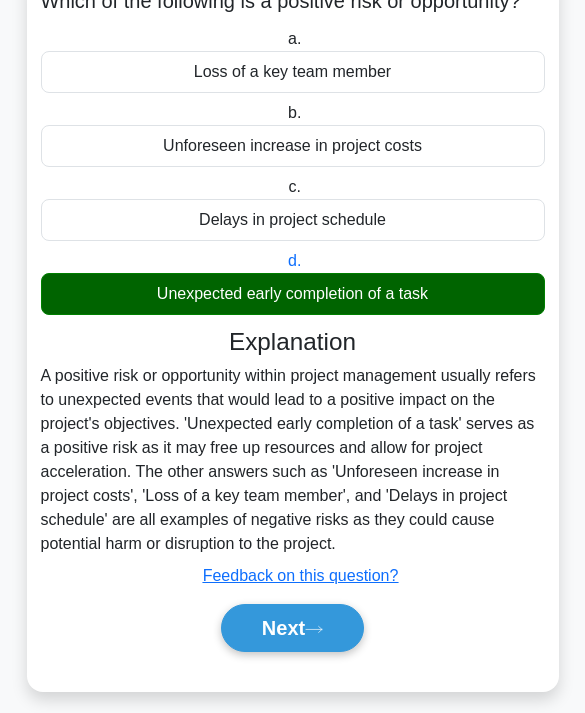 click on "Next" at bounding box center (292, 628) 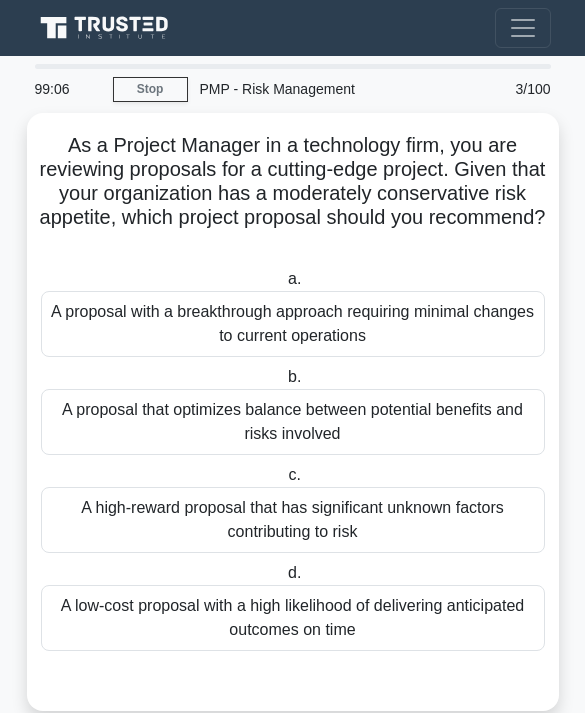 click on "A proposal that optimizes balance between potential benefits and risks involved" at bounding box center [293, 422] 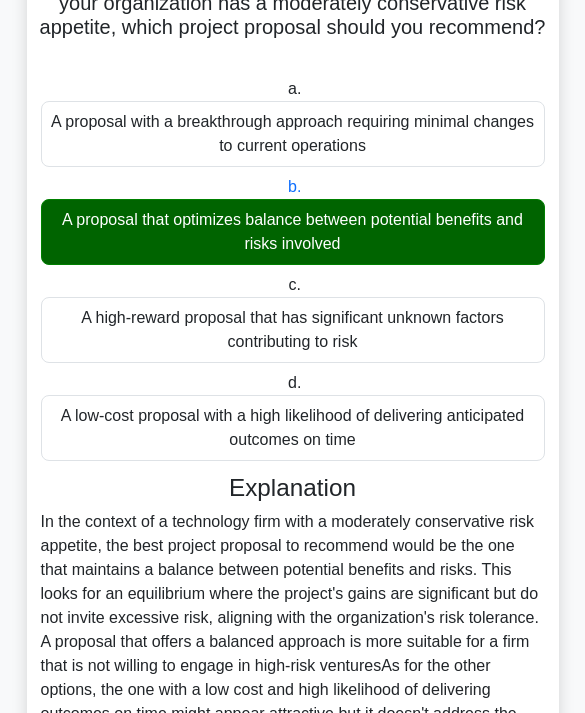 scroll, scrollTop: 600, scrollLeft: 0, axis: vertical 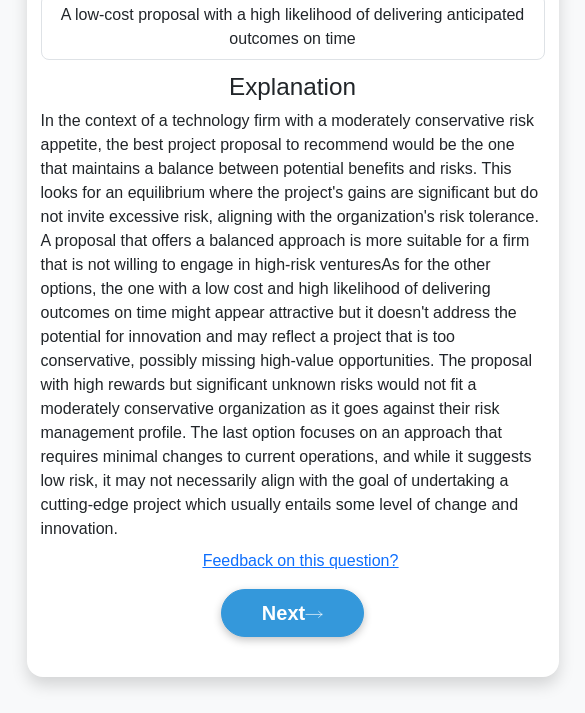 click on "Next" at bounding box center (292, 613) 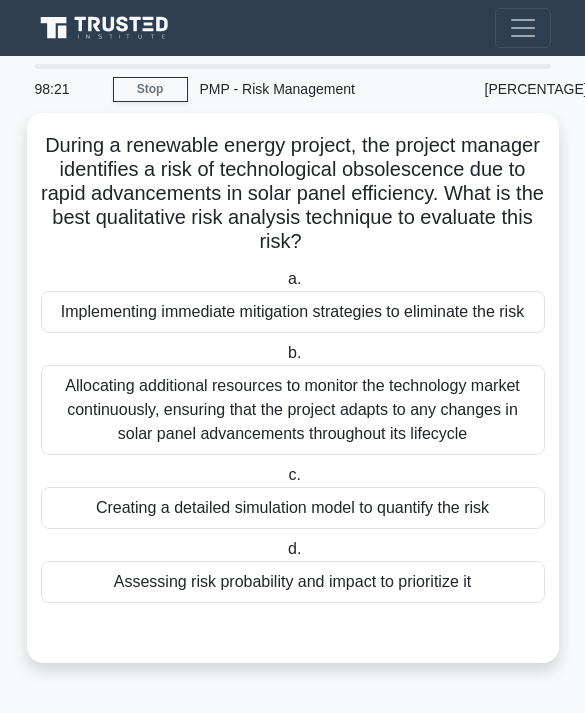 click on "Creating a detailed simulation model to quantify the risk" at bounding box center [293, 508] 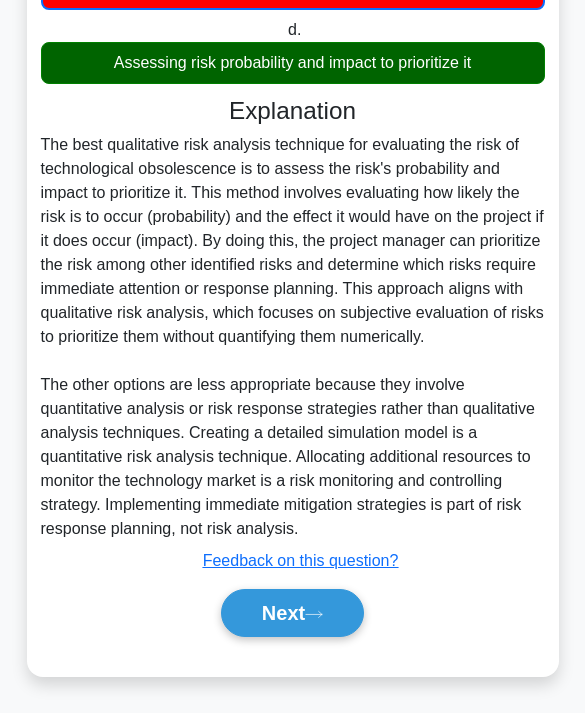 scroll, scrollTop: 578, scrollLeft: 0, axis: vertical 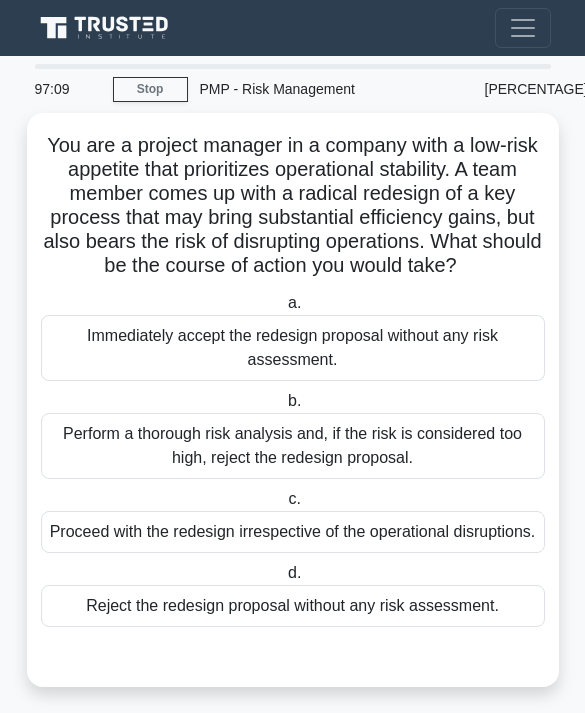 click on "Perform a thorough risk analysis and, if the risk is considered too high, reject the redesign proposal." at bounding box center [293, 446] 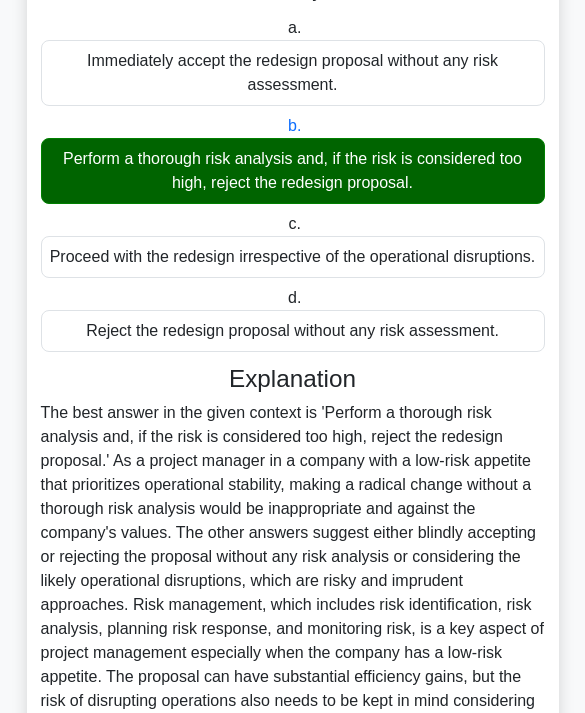 scroll, scrollTop: 528, scrollLeft: 0, axis: vertical 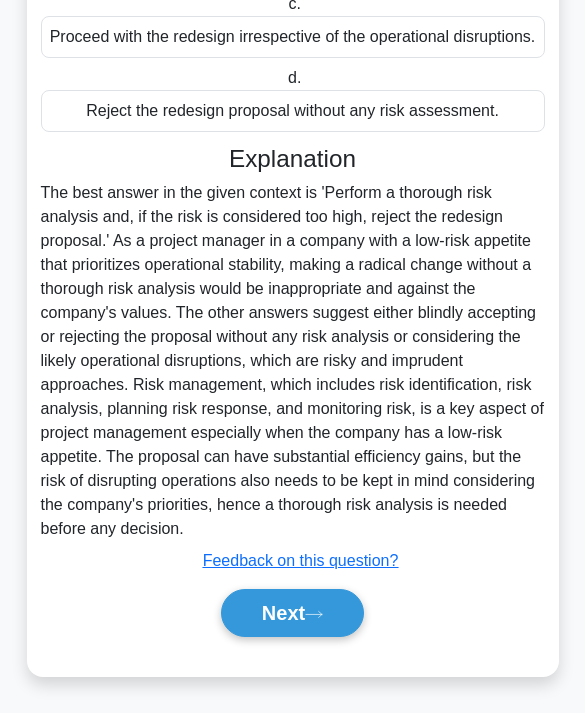 click on "Next" at bounding box center [292, 613] 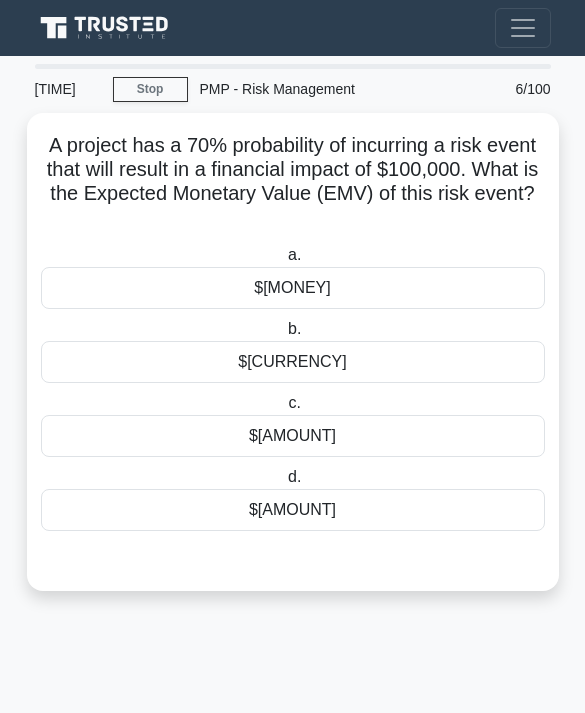 scroll, scrollTop: 0, scrollLeft: 0, axis: both 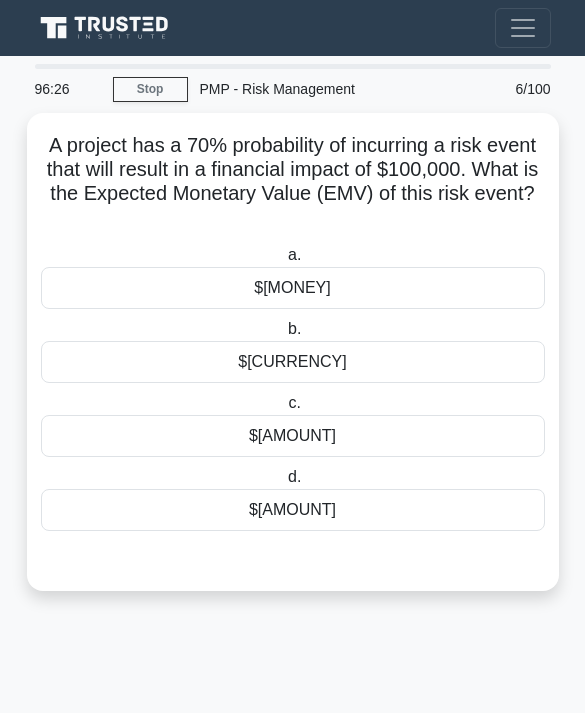 click on "$[MONEY]" at bounding box center [293, 288] 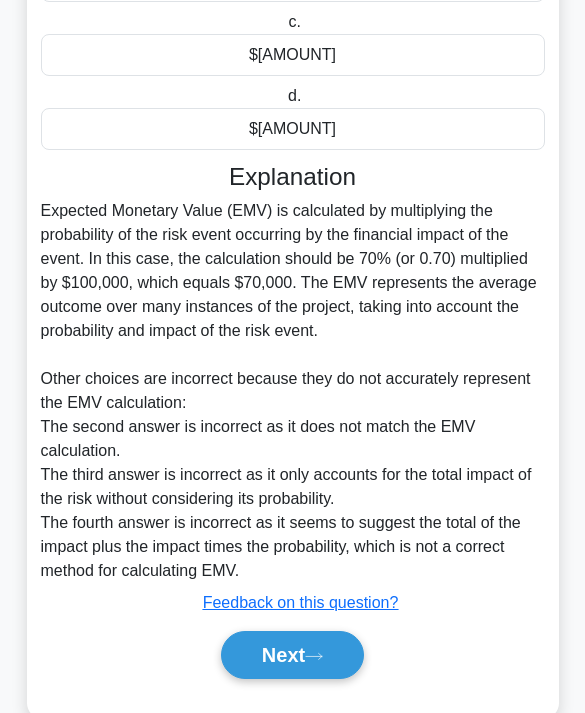 scroll, scrollTop: 384, scrollLeft: 0, axis: vertical 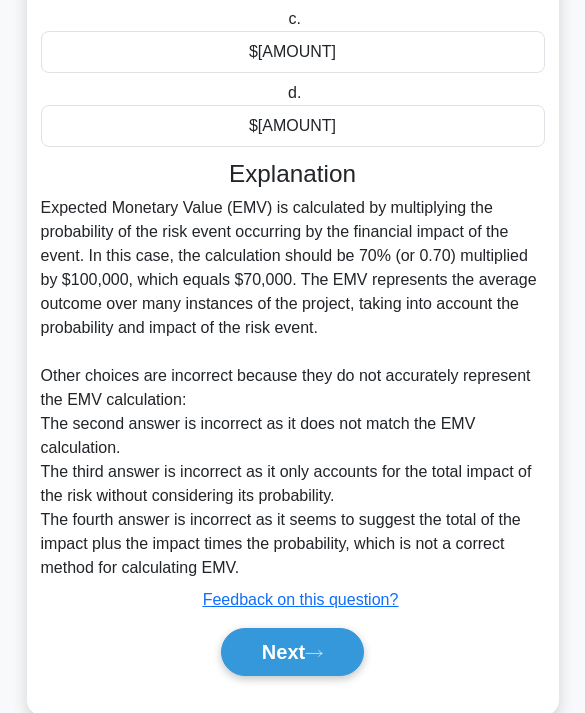 click on "Next" at bounding box center (292, 652) 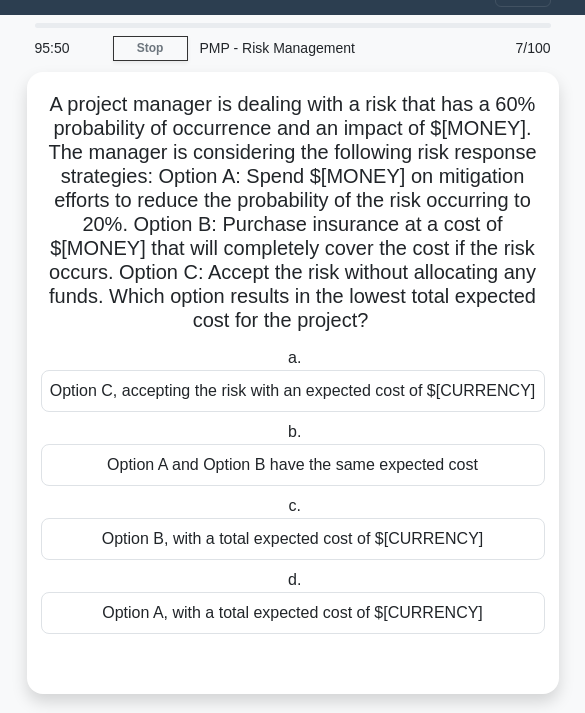 scroll, scrollTop: 43, scrollLeft: 0, axis: vertical 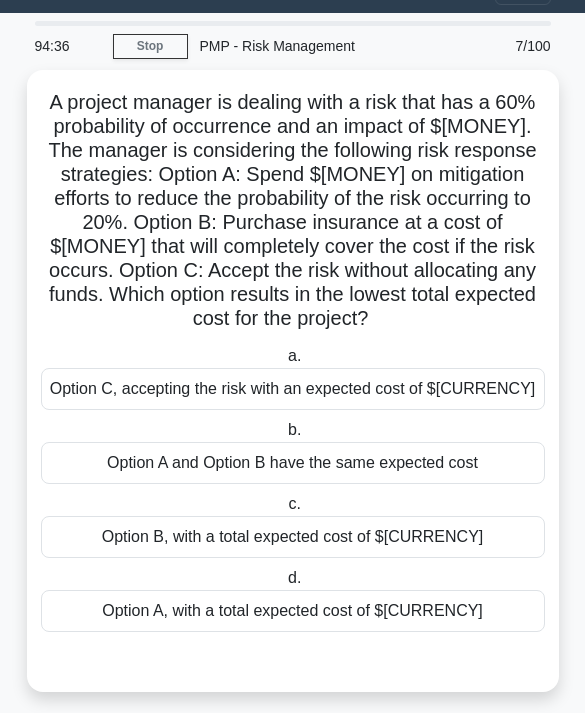 click on "Option B, with a total expected cost of $[CURRENCY]" at bounding box center (293, 537) 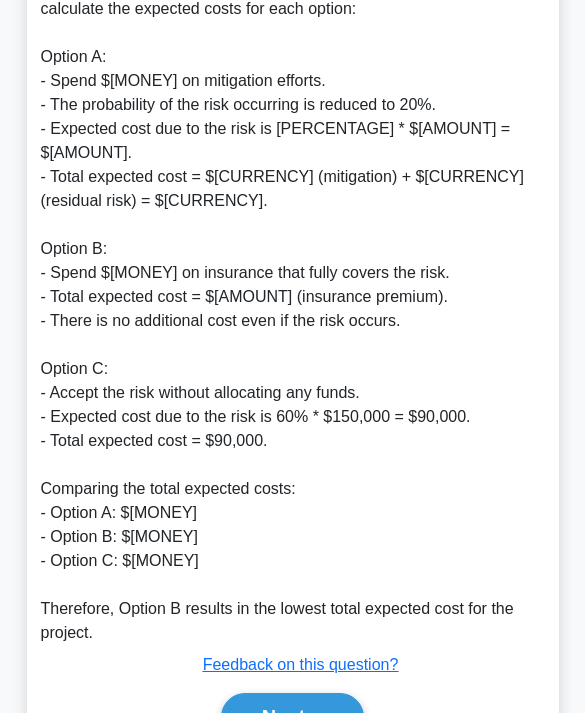scroll, scrollTop: 864, scrollLeft: 0, axis: vertical 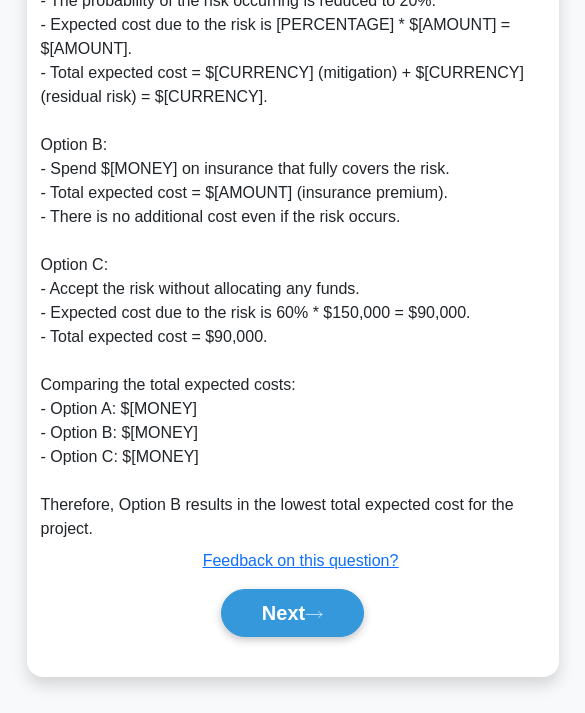 click on "Next" at bounding box center [292, 613] 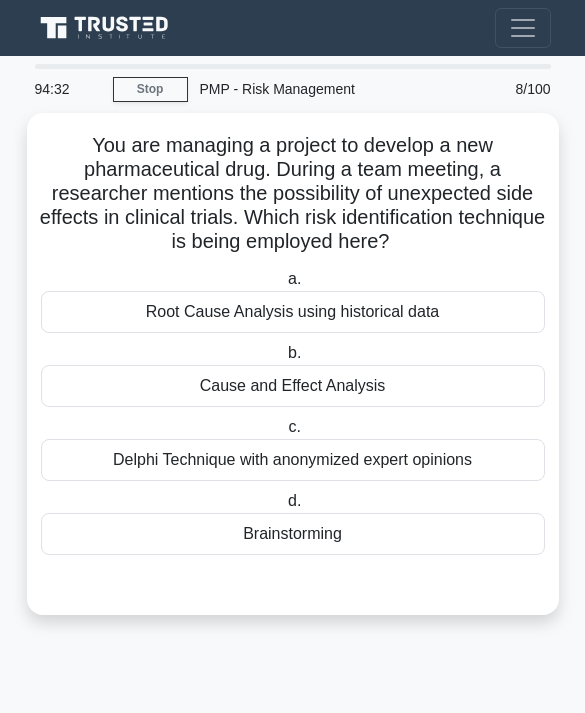 scroll, scrollTop: 0, scrollLeft: 0, axis: both 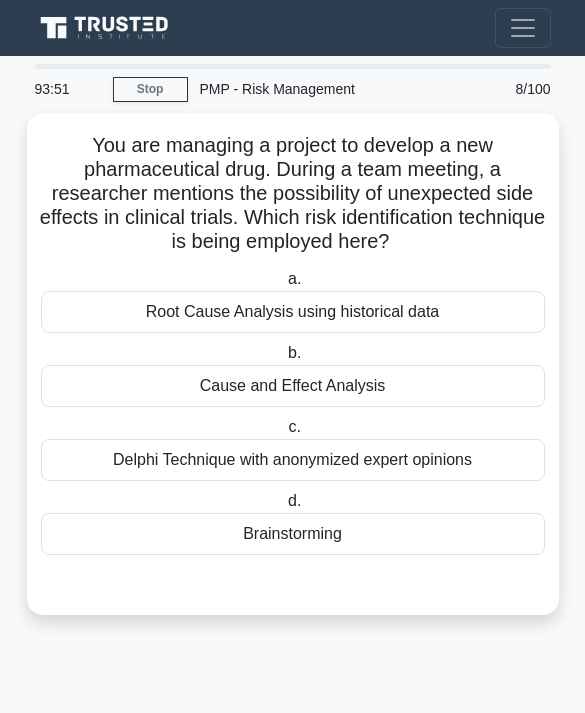 click on "Brainstorming" at bounding box center (293, 534) 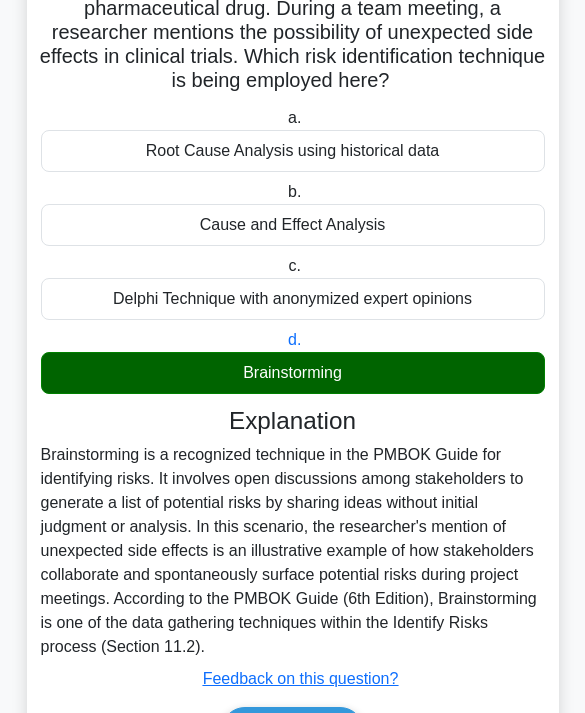 scroll, scrollTop: 264, scrollLeft: 0, axis: vertical 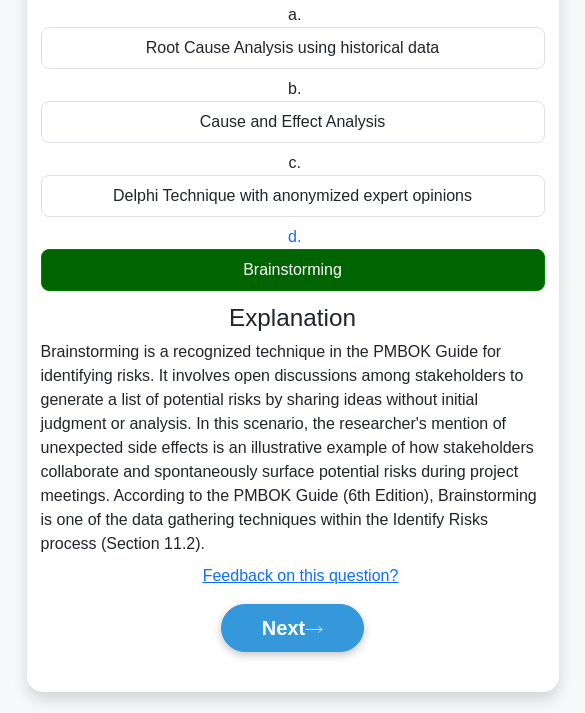 click on "Next" at bounding box center [292, 628] 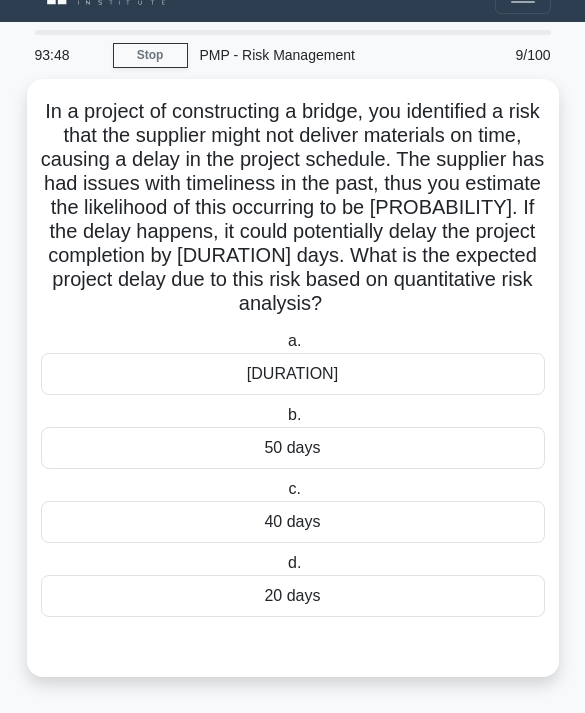 scroll, scrollTop: 0, scrollLeft: 0, axis: both 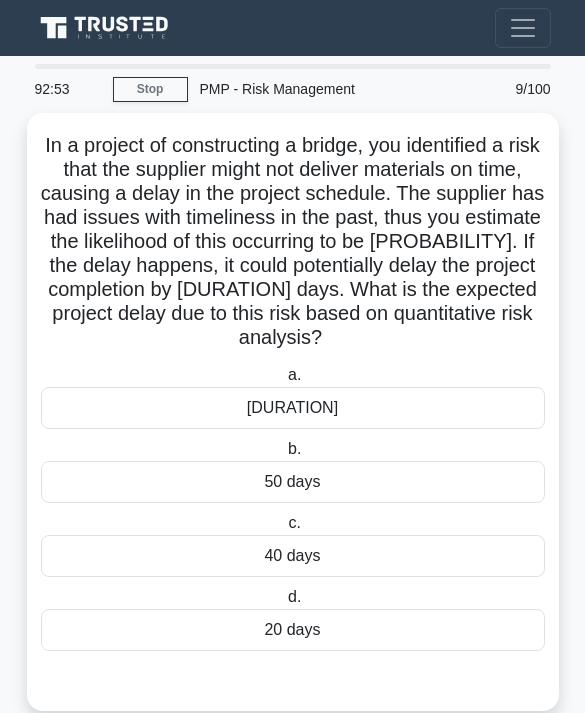 click on "20 days" at bounding box center (293, 630) 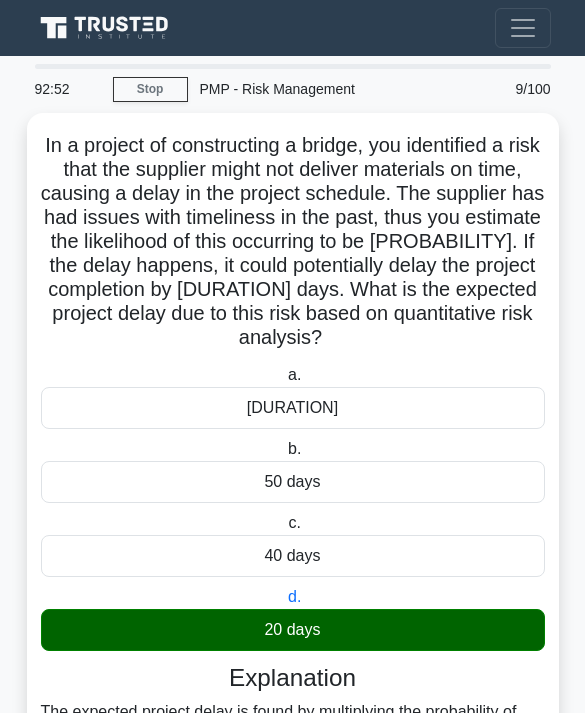 scroll, scrollTop: 192, scrollLeft: 0, axis: vertical 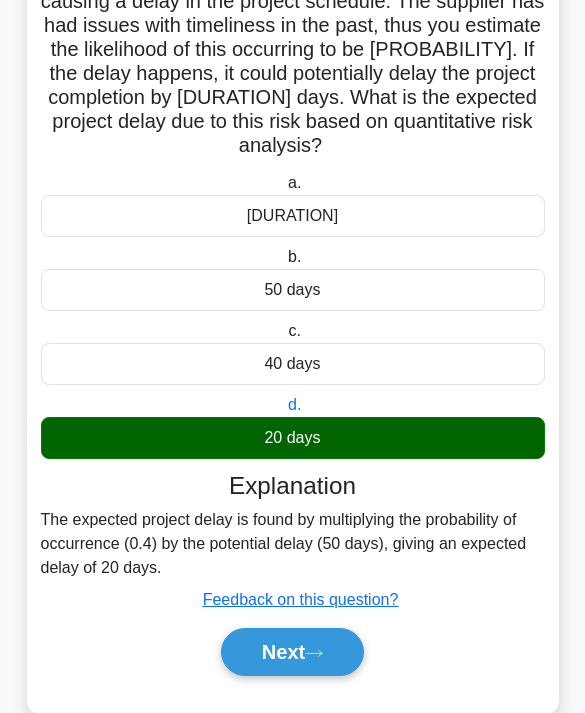 click on "Next" at bounding box center (292, 652) 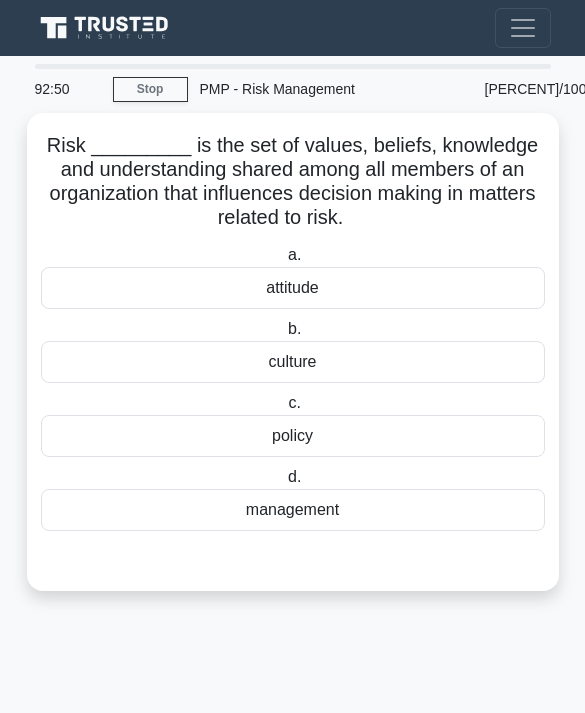 scroll, scrollTop: 0, scrollLeft: 0, axis: both 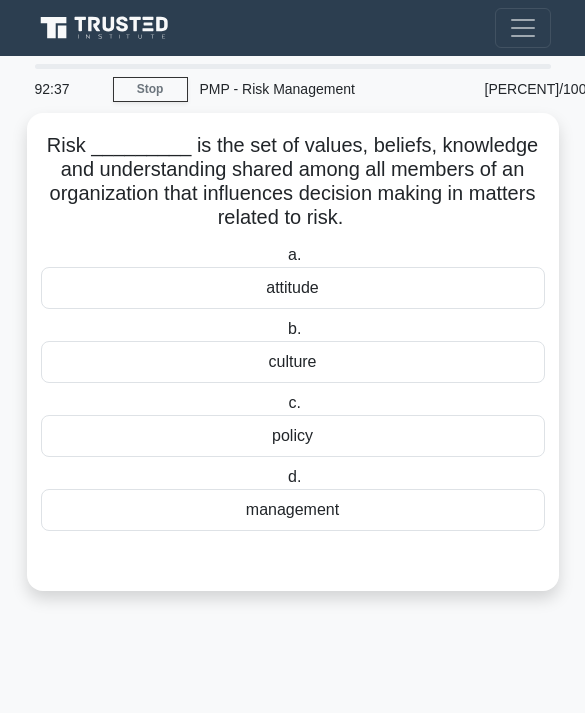 click on "culture" at bounding box center (293, 362) 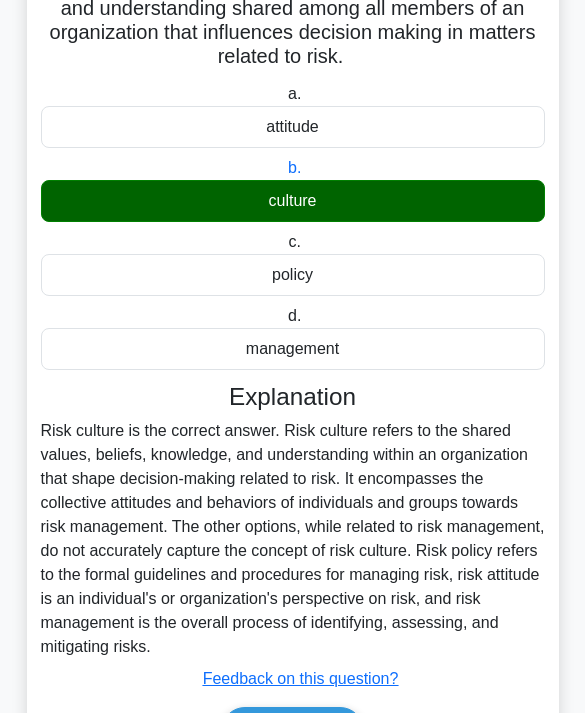 scroll, scrollTop: 240, scrollLeft: 0, axis: vertical 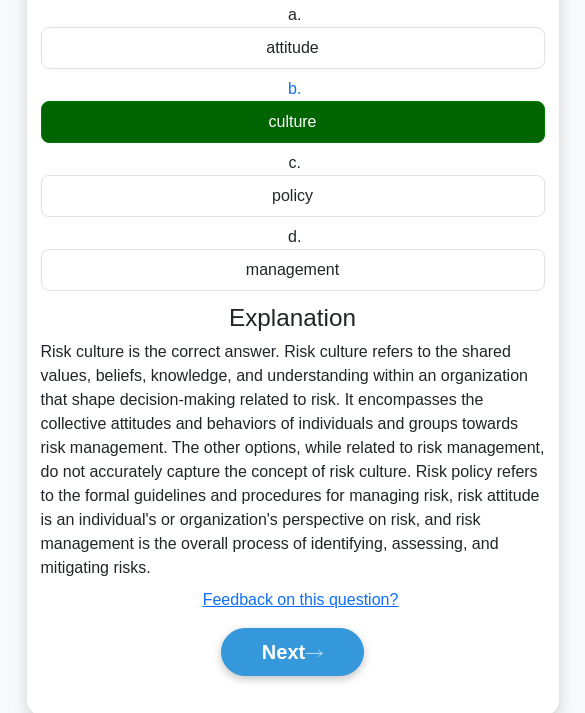 click on "Next" at bounding box center (292, 652) 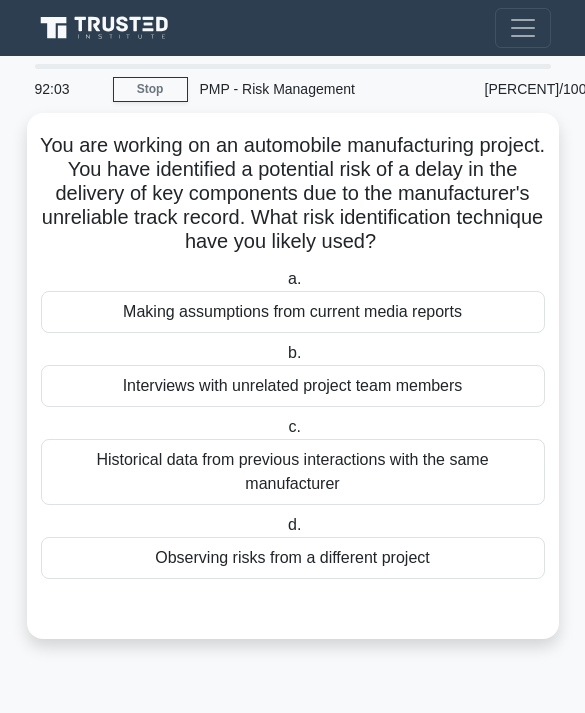 click on "Making assumptions from current media reports" at bounding box center (293, 312) 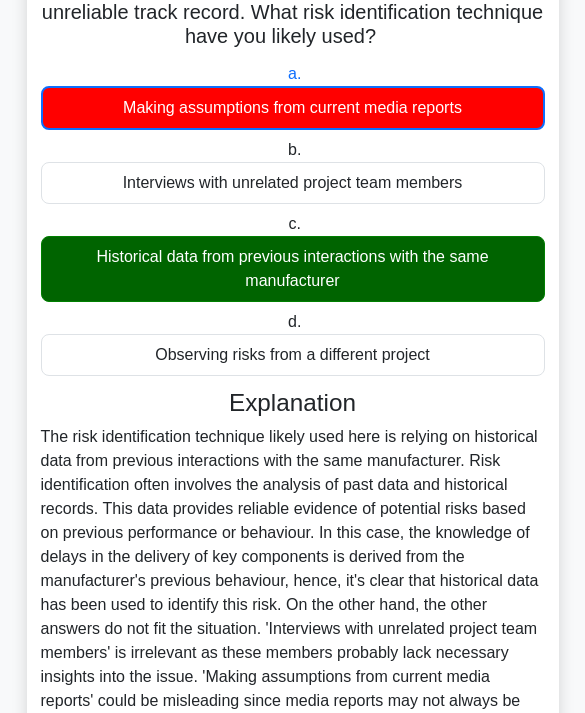 scroll, scrollTop: 506, scrollLeft: 0, axis: vertical 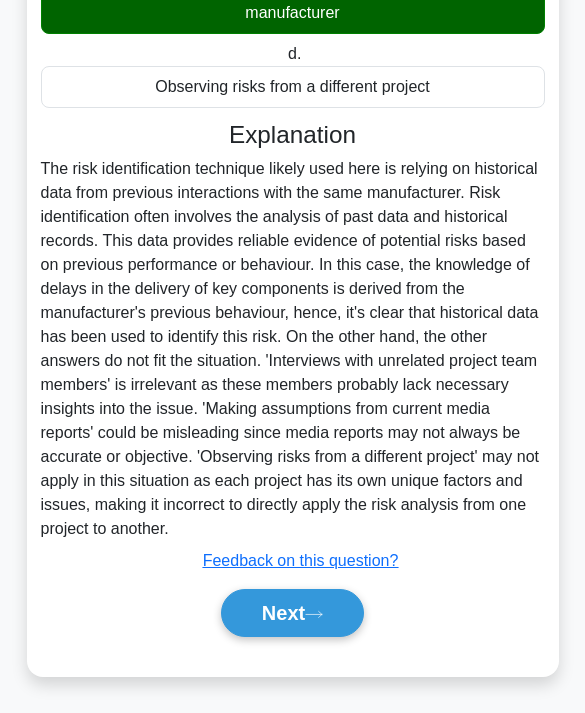click on "Next" at bounding box center [292, 613] 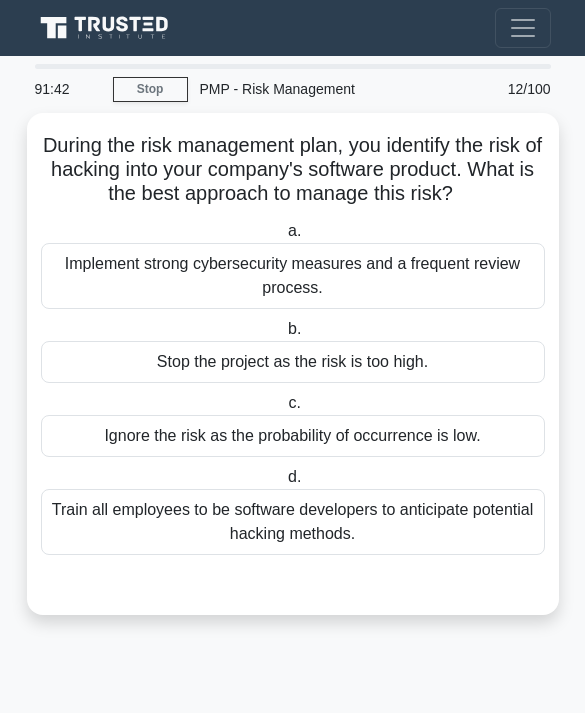 click on "Implement strong cybersecurity measures and a frequent review process." at bounding box center [293, 276] 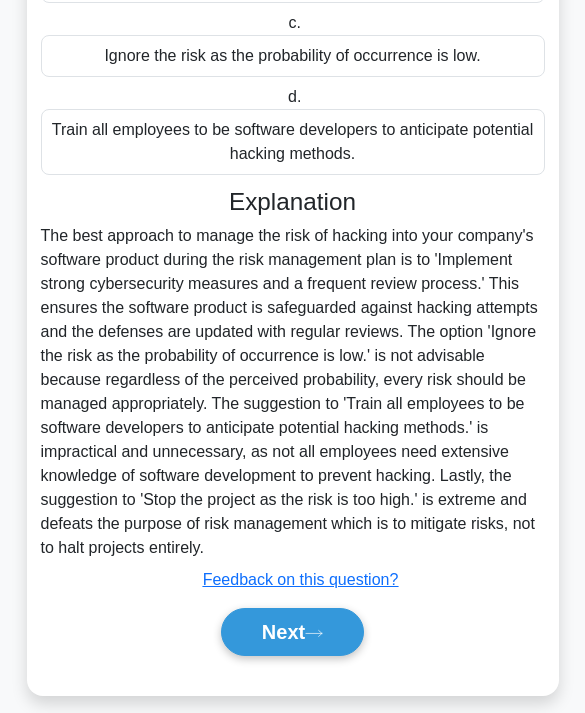 scroll, scrollTop: 408, scrollLeft: 0, axis: vertical 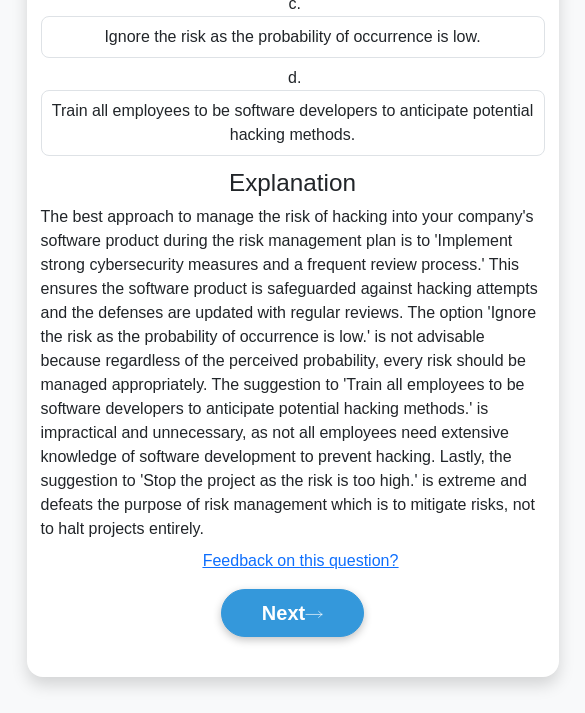 click on "Next" at bounding box center (292, 613) 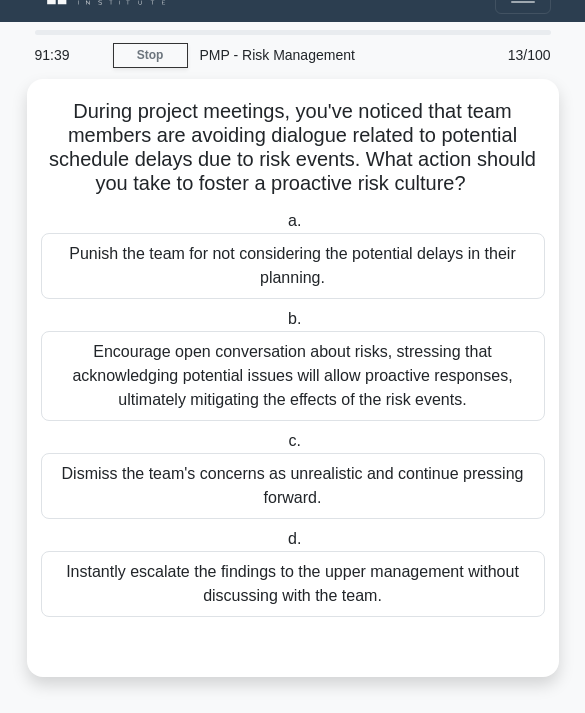 scroll, scrollTop: 19, scrollLeft: 0, axis: vertical 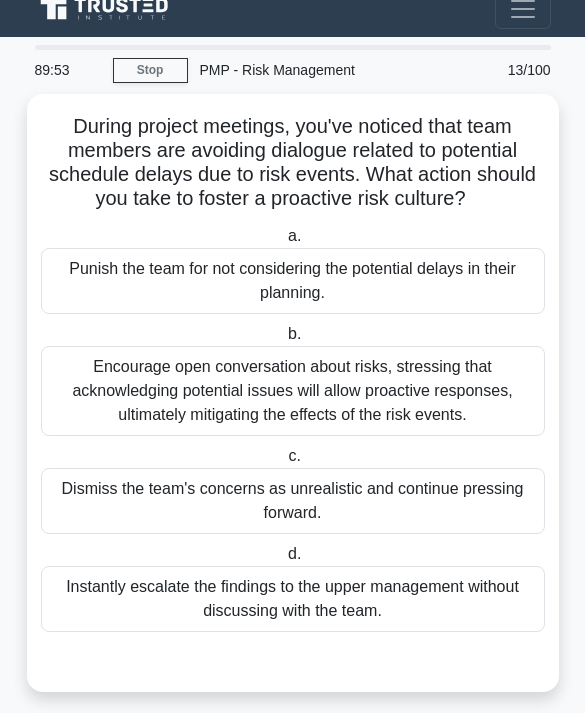 click on "Encourage open conversation about risks, stressing that acknowledging potential issues will allow proactive responses, ultimately mitigating the effects of the risk events." at bounding box center [293, 391] 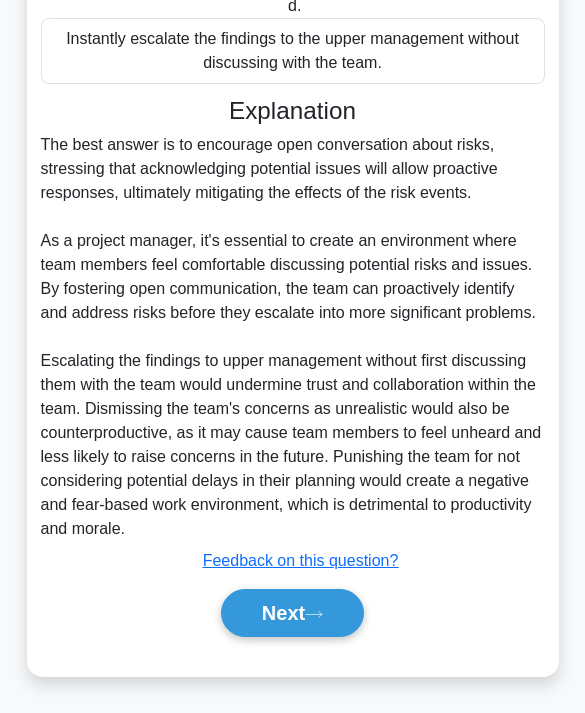 scroll, scrollTop: 622, scrollLeft: 0, axis: vertical 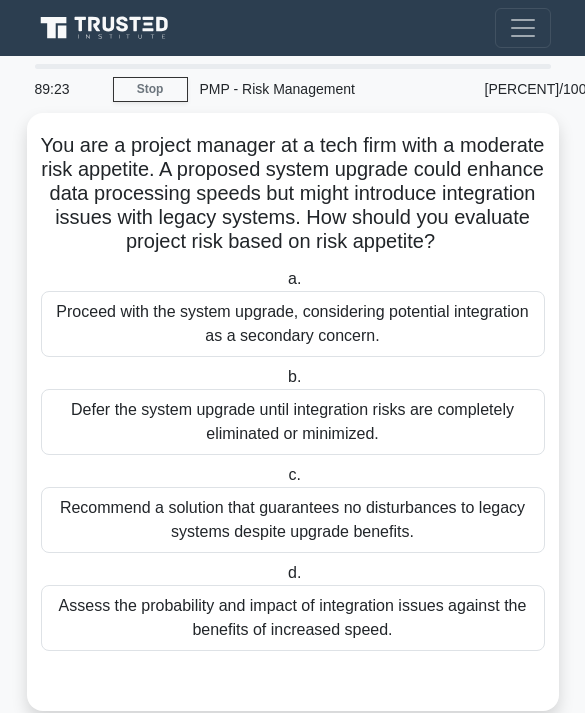 click on "Assess the probability and impact of integration issues against the benefits of increased speed." at bounding box center [293, 618] 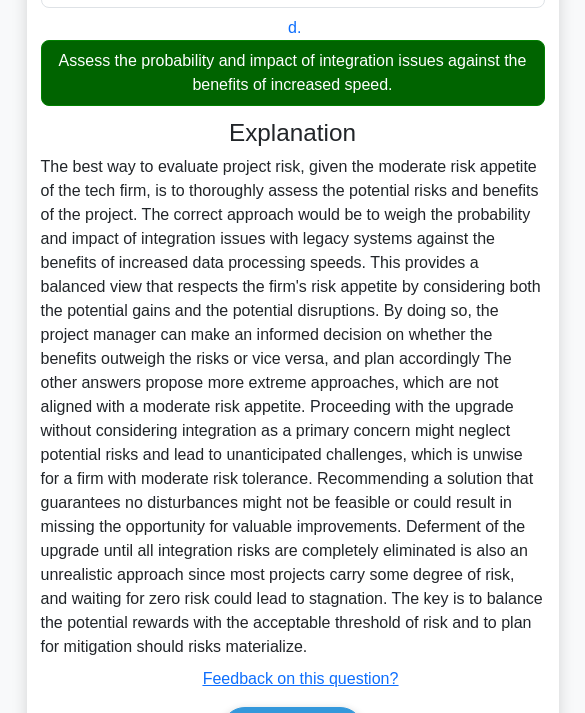 scroll, scrollTop: 696, scrollLeft: 0, axis: vertical 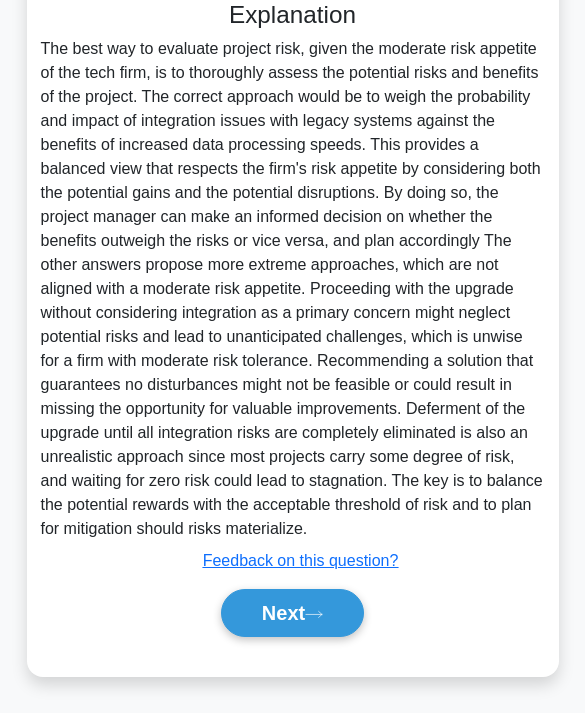 click on "Next" at bounding box center (292, 613) 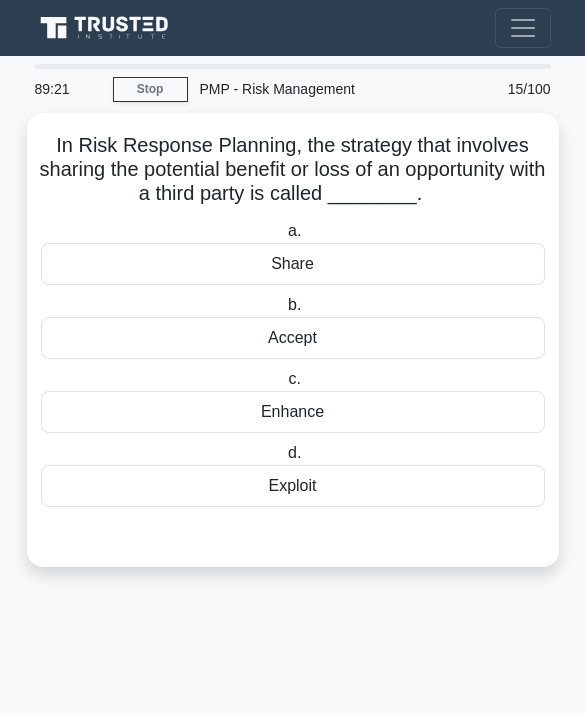 scroll, scrollTop: 0, scrollLeft: 0, axis: both 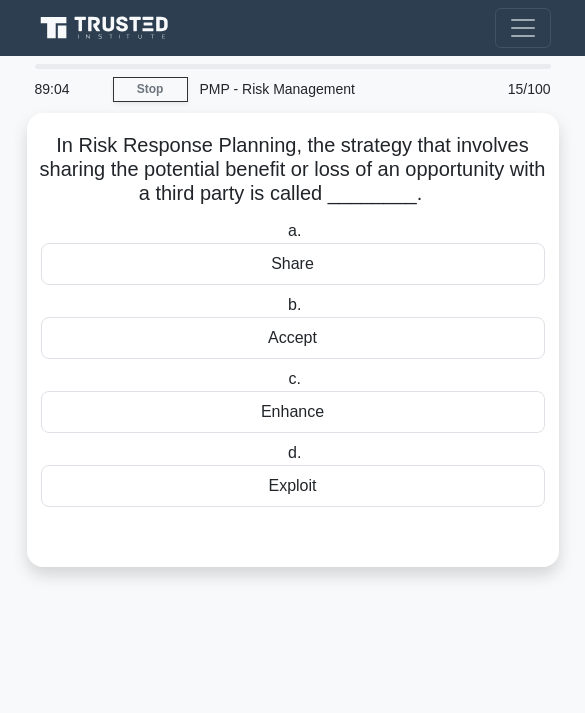 click on "Share" at bounding box center [293, 264] 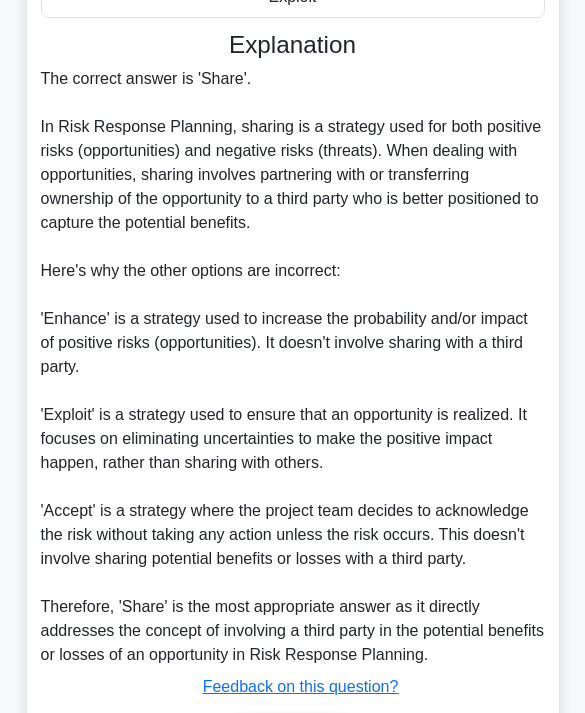 scroll, scrollTop: 648, scrollLeft: 0, axis: vertical 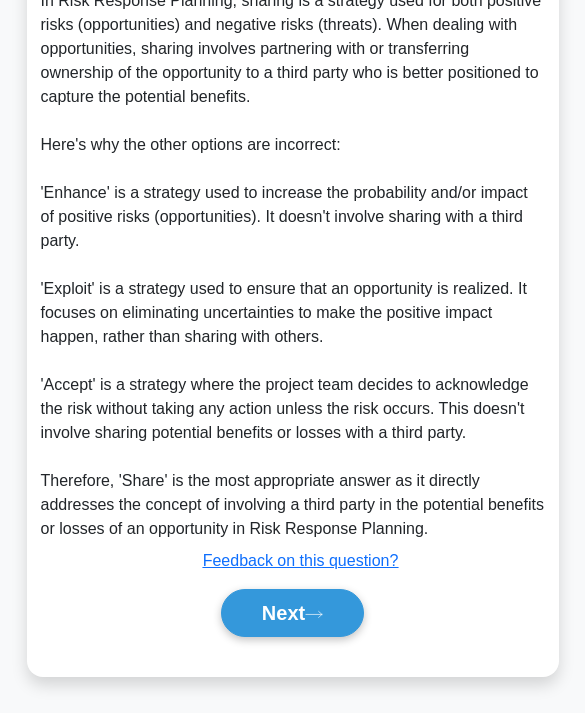 click on "Next" at bounding box center [292, 613] 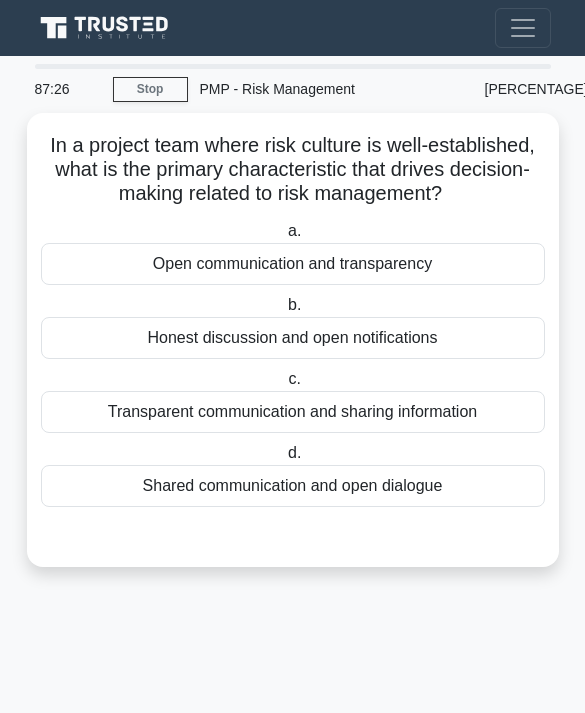 click on "Open communication and transparency" at bounding box center (293, 264) 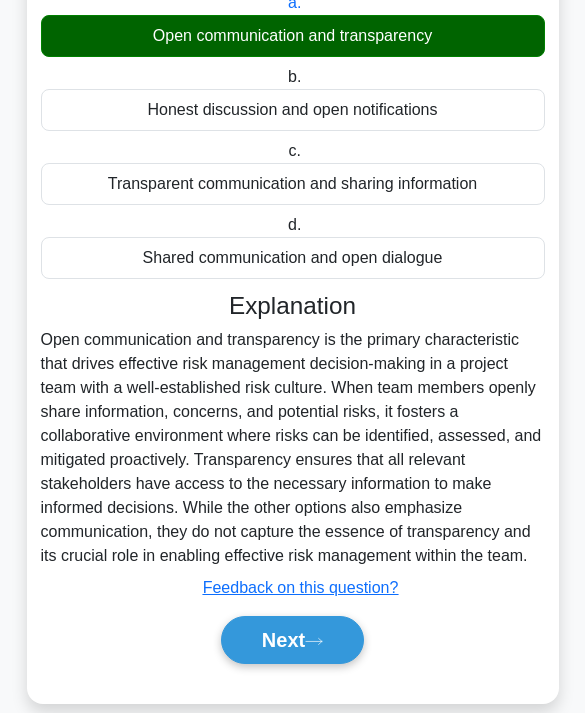 scroll, scrollTop: 264, scrollLeft: 0, axis: vertical 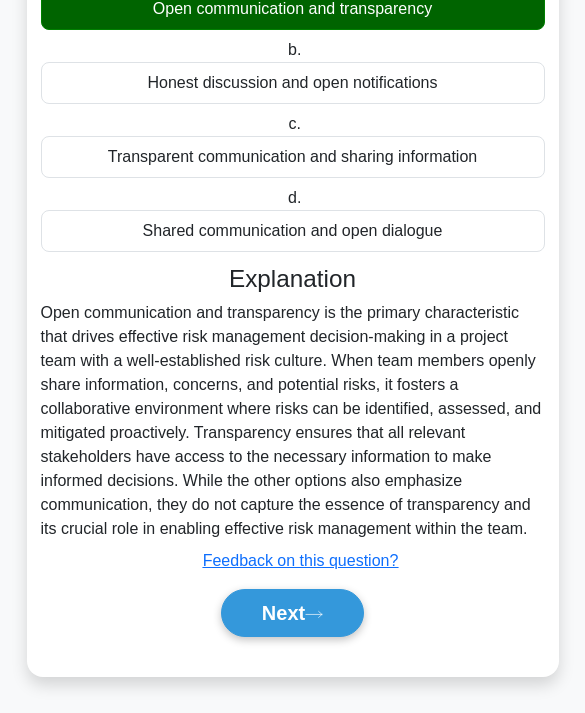 click on "Next" at bounding box center (292, 613) 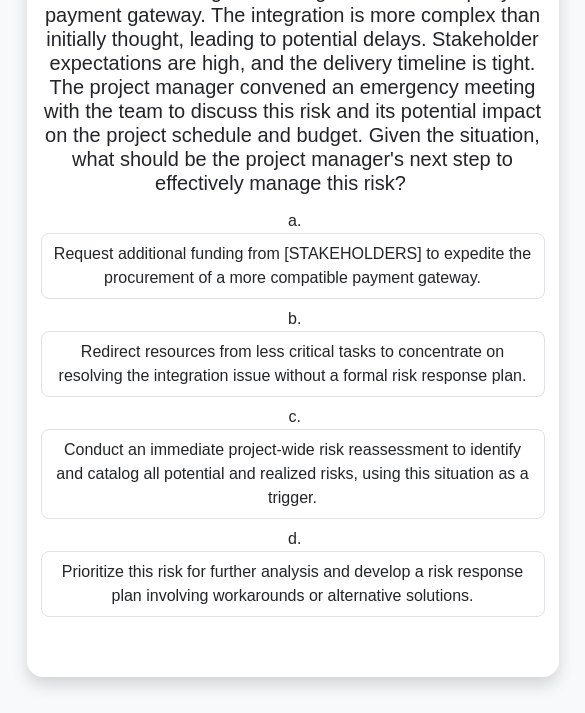 scroll, scrollTop: 283, scrollLeft: 0, axis: vertical 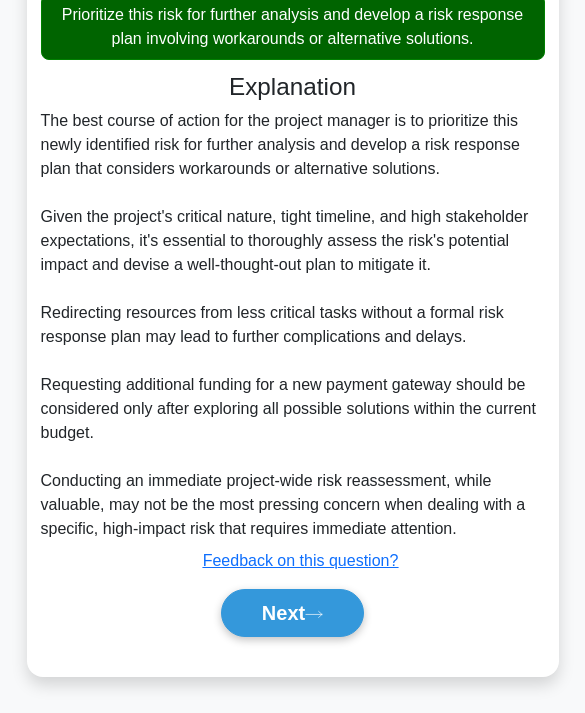 click on "Next" at bounding box center (292, 613) 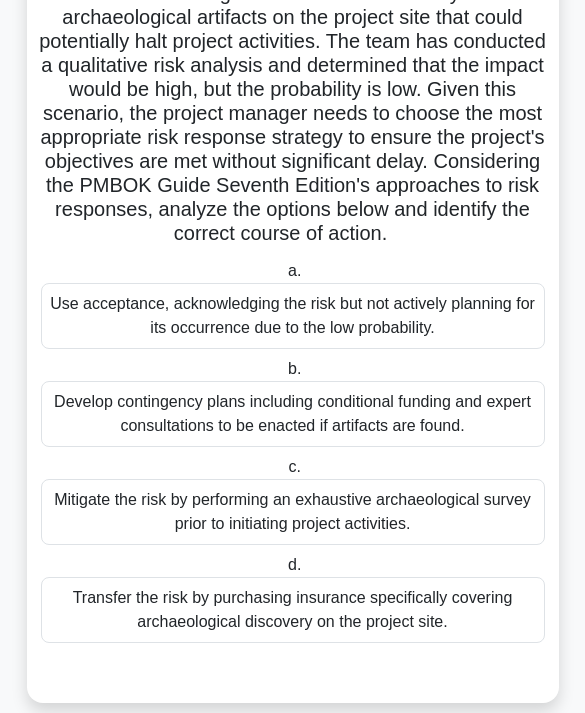 scroll, scrollTop: 235, scrollLeft: 0, axis: vertical 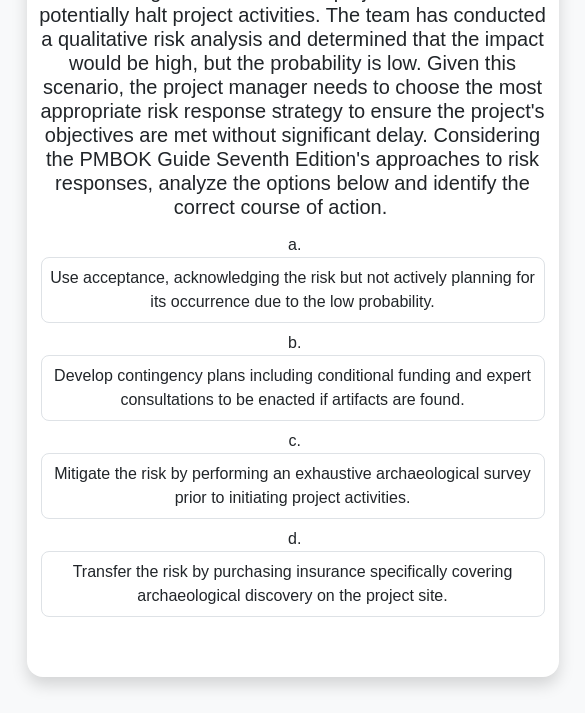 click on "Develop contingency plans including conditional funding and expert consultations to be enacted if artifacts are found." at bounding box center [293, 388] 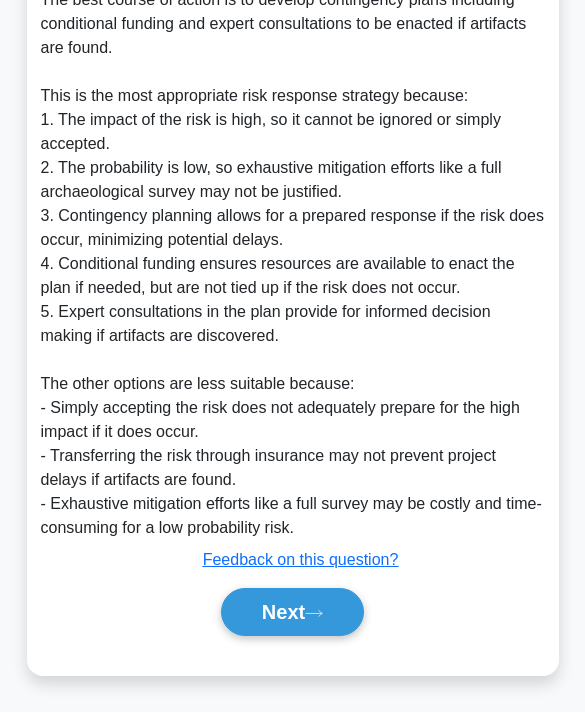 scroll, scrollTop: 936, scrollLeft: 0, axis: vertical 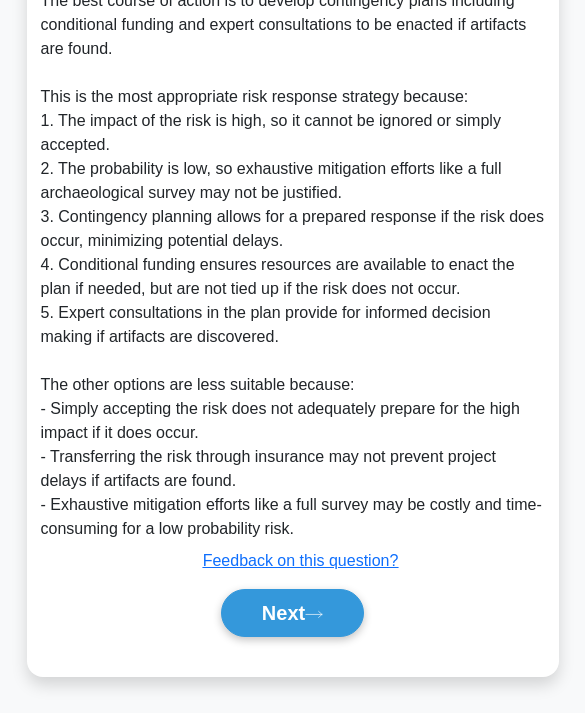 click on "Next" at bounding box center [292, 613] 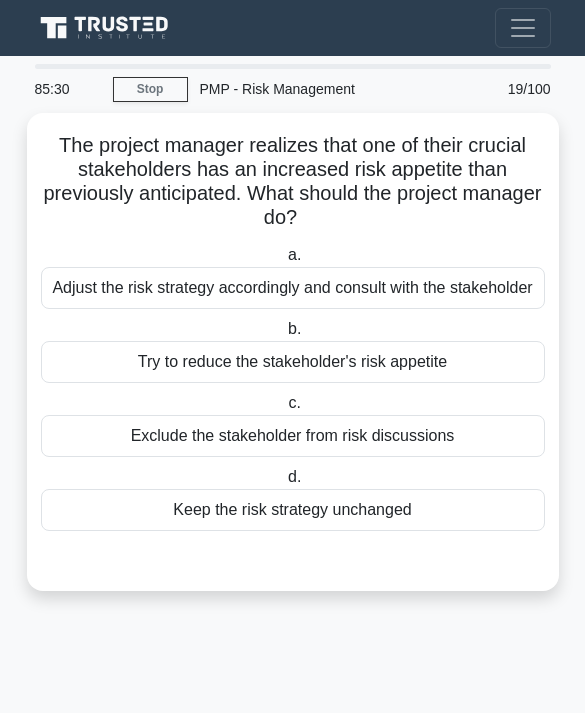 click on "Adjust the risk strategy accordingly and consult with the stakeholder" at bounding box center (293, 288) 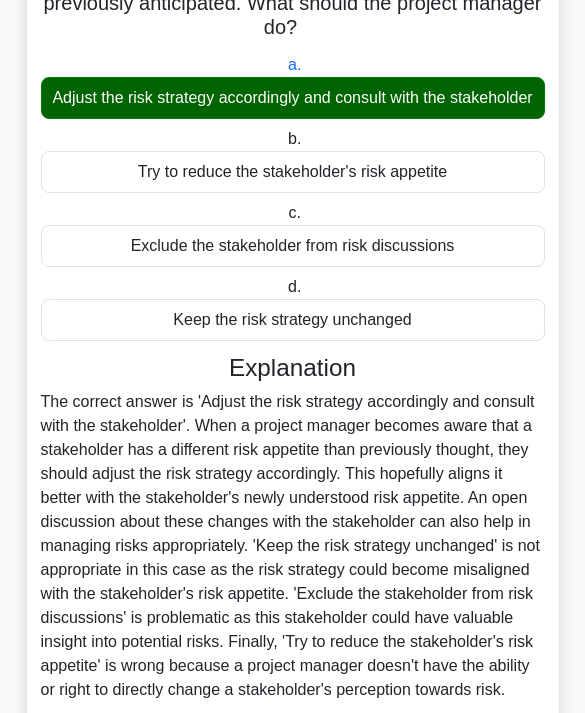 scroll, scrollTop: 384, scrollLeft: 0, axis: vertical 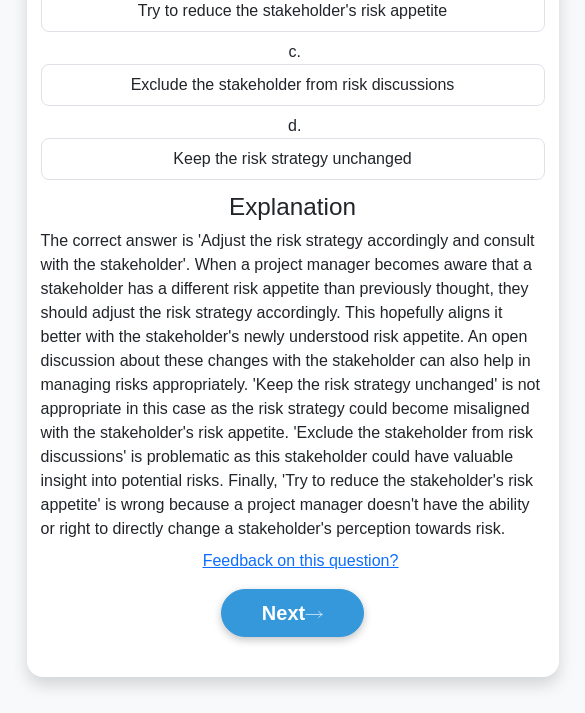 click on "Next" at bounding box center [292, 613] 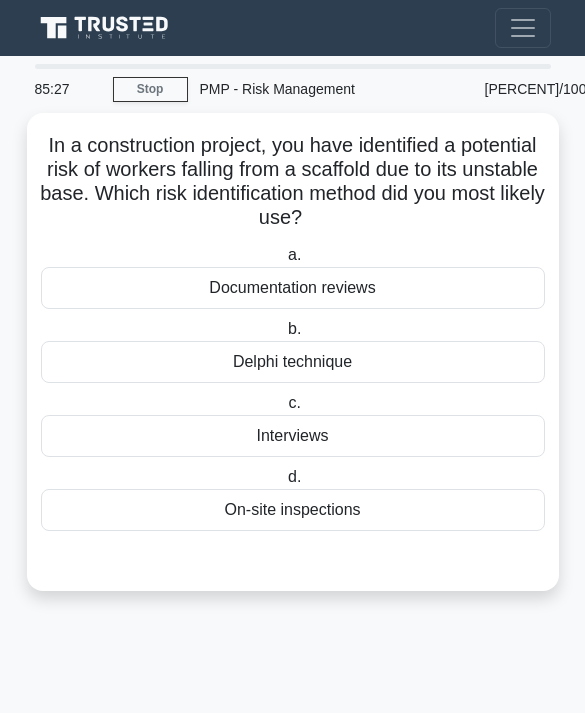 scroll, scrollTop: 0, scrollLeft: 0, axis: both 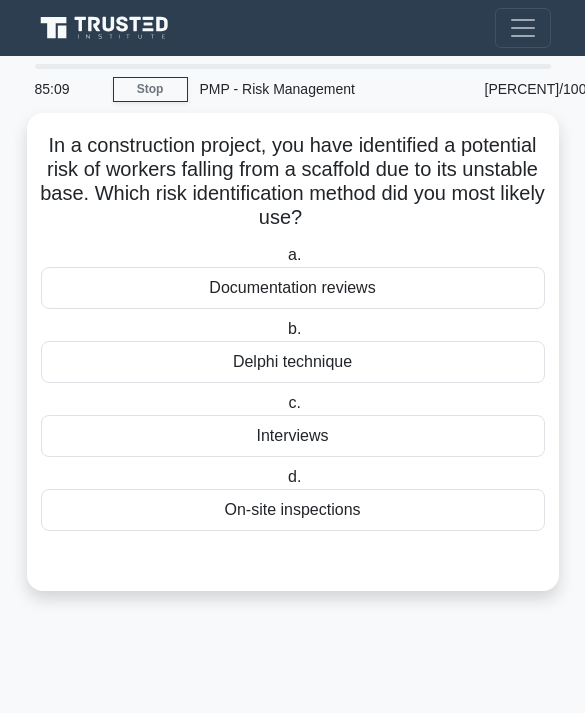 click on "On-site inspections" at bounding box center [293, 510] 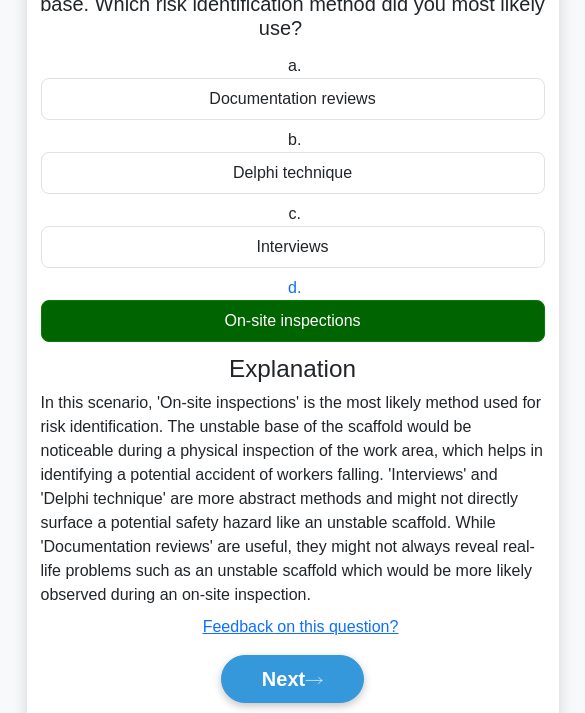 scroll, scrollTop: 216, scrollLeft: 0, axis: vertical 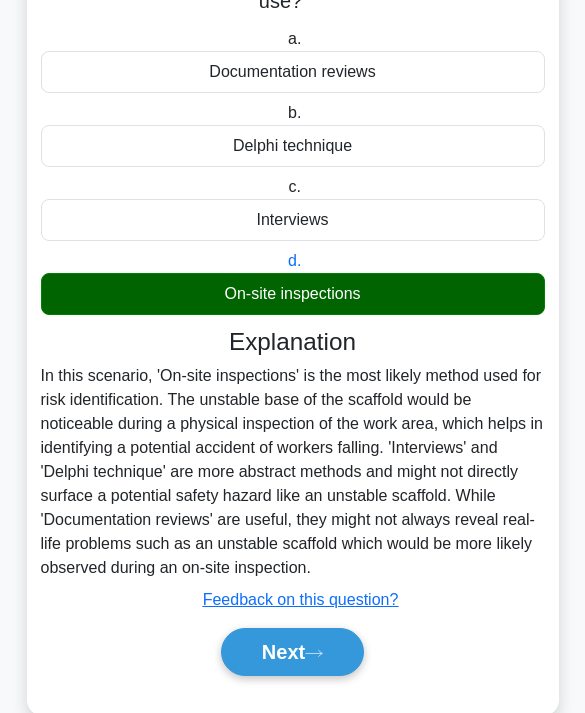 click on "Next" at bounding box center (292, 652) 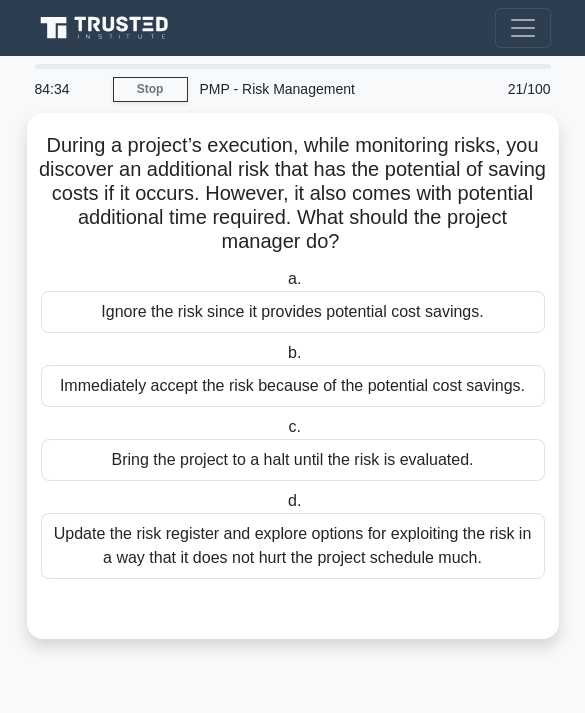 click on "Update the risk register and explore options for exploiting the risk in a way that it does not hurt the project schedule much." at bounding box center (293, 546) 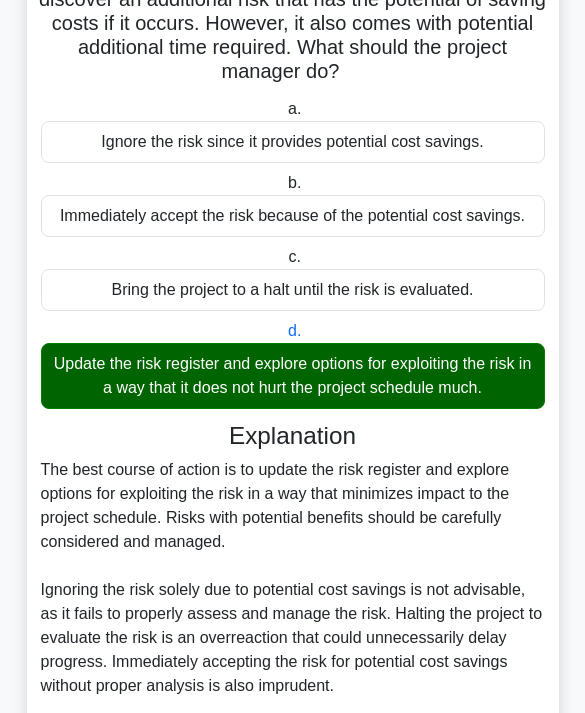 scroll, scrollTop: 528, scrollLeft: 0, axis: vertical 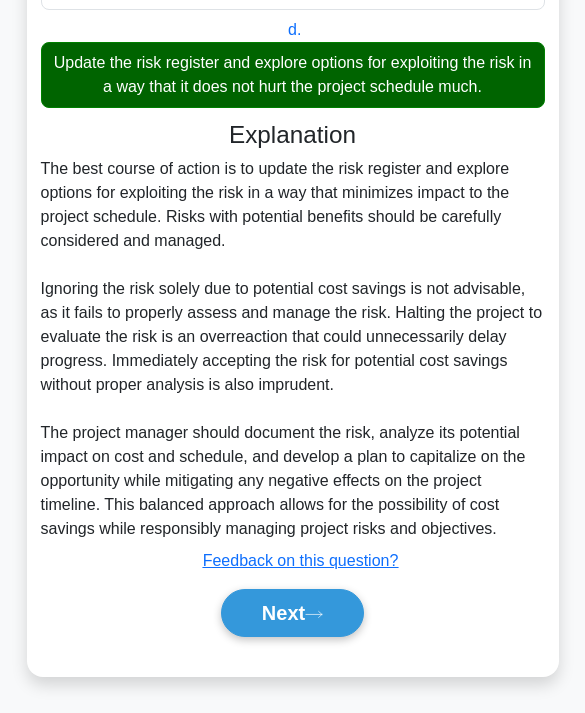 click on "Next" at bounding box center (292, 613) 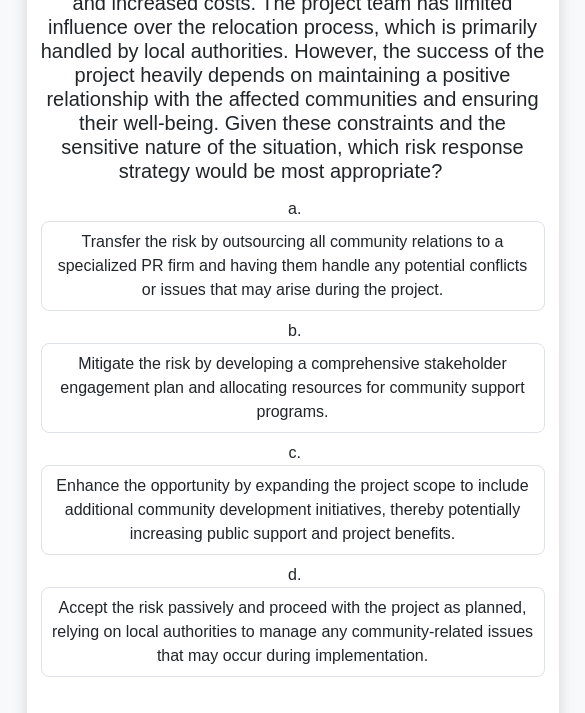scroll, scrollTop: 236, scrollLeft: 0, axis: vertical 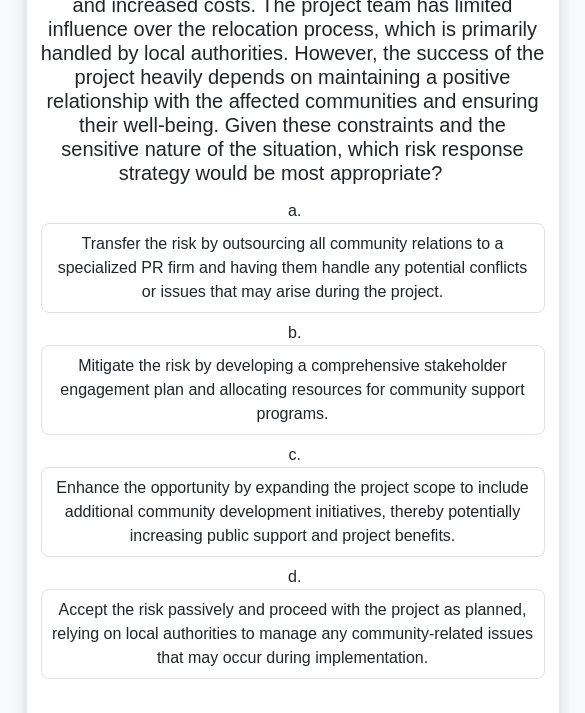 click on "Mitigate the risk by developing a comprehensive stakeholder engagement plan and allocating resources for community support programs." at bounding box center [293, 390] 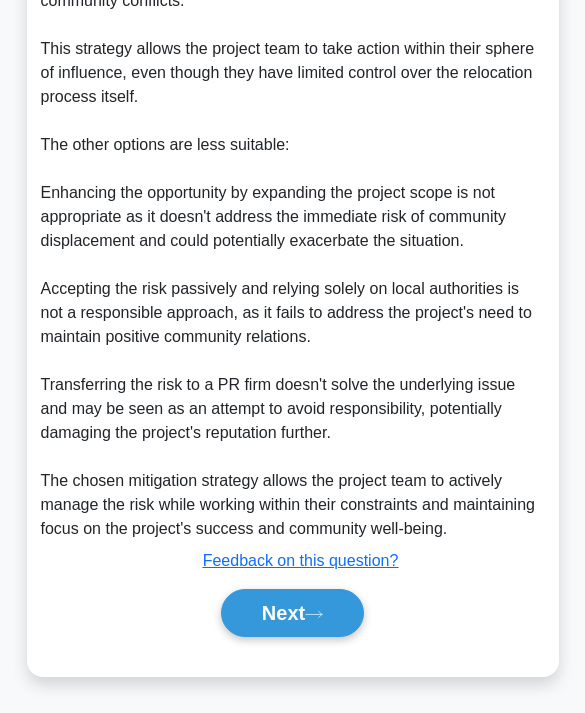scroll, scrollTop: 1416, scrollLeft: 0, axis: vertical 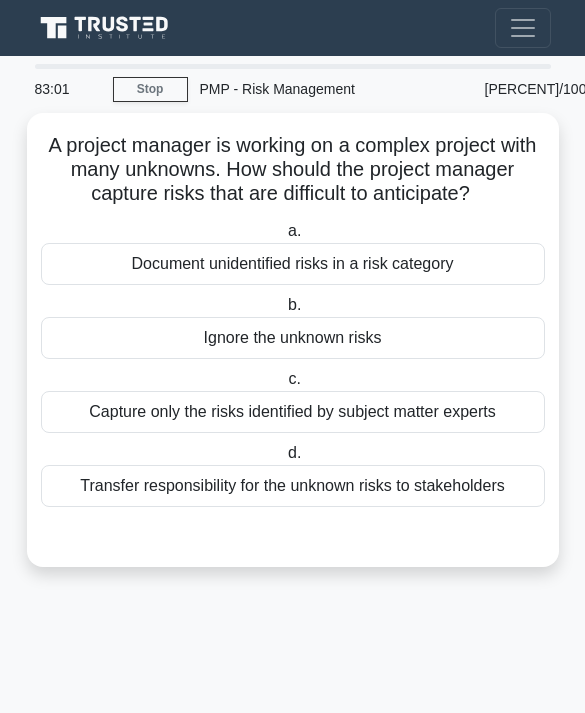 click on "Document unidentified risks in a risk category" at bounding box center [293, 264] 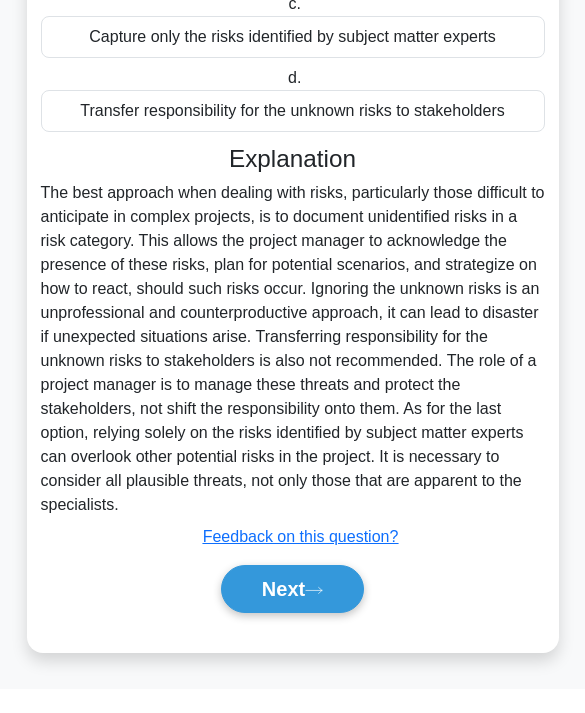 scroll, scrollTop: 384, scrollLeft: 0, axis: vertical 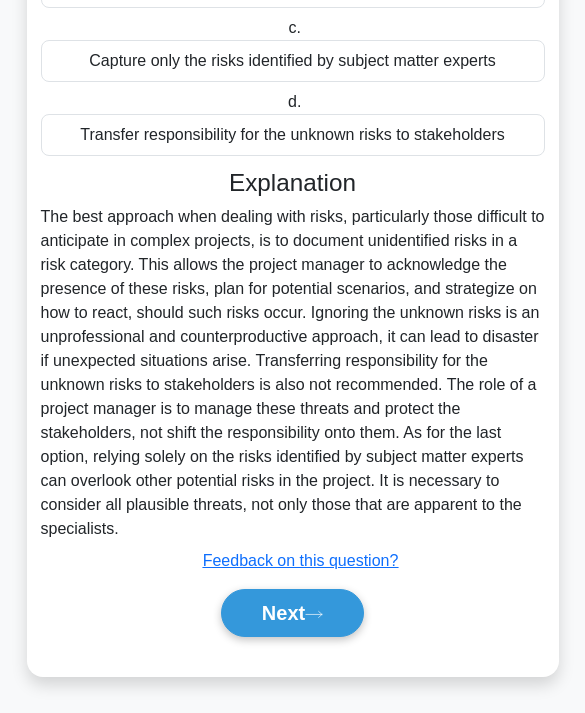 click on "The best approach when dealing with risks, particularly those difficult to anticipate in complex projects, is to document unidentified risks in a risk category. This allows the project manager to acknowledge the presence of these risks, plan for potential scenarios, and strategize on how to react, should such risks occur. Ignoring the unknown risks is an unprofessional and counterproductive approach, it can lead to disaster if unexpected situations arise. Transferring responsibility for the unknown risks to stakeholders is also not recommended. The role of a project manager is to manage these threats and protect the stakeholders, not shift the responsibility onto them. As for the last option, relying solely on the risks identified by subject matter experts can overlook other potential risks in the project. It is necessary to consider all plausible threats, not only those that are apparent to the specialists." at bounding box center [293, 373] 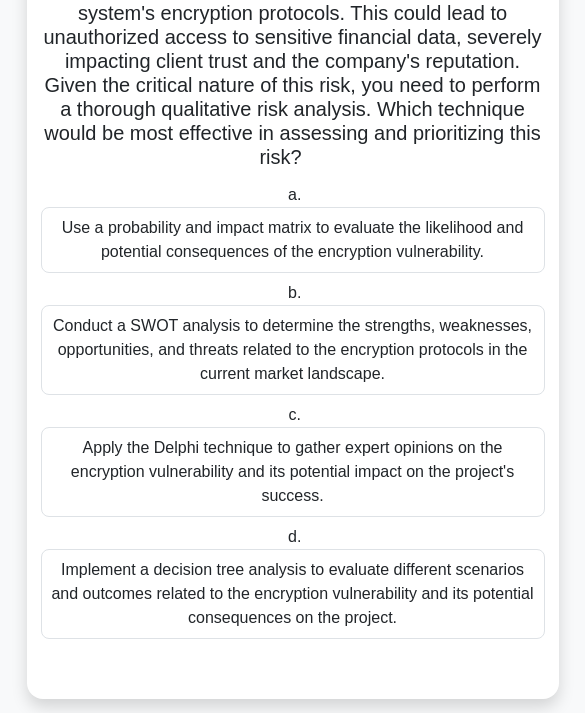 scroll, scrollTop: 211, scrollLeft: 0, axis: vertical 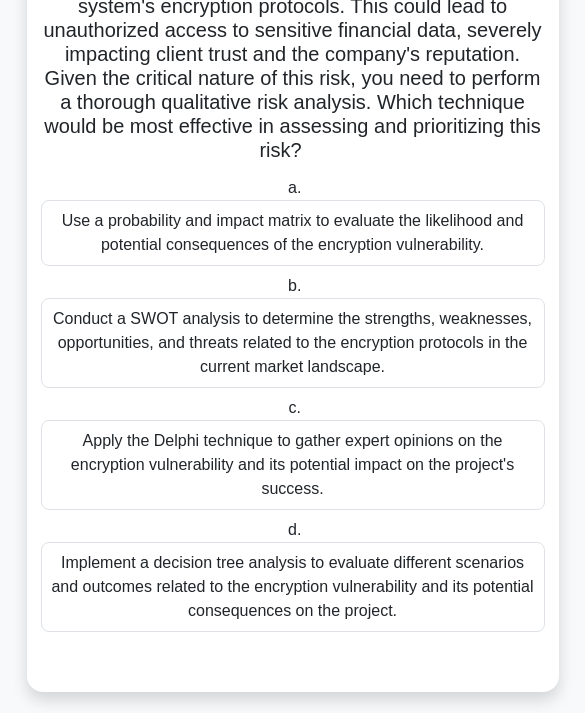 click on "Use a probability and impact matrix to evaluate the likelihood and potential consequences of the encryption vulnerability." at bounding box center [293, 233] 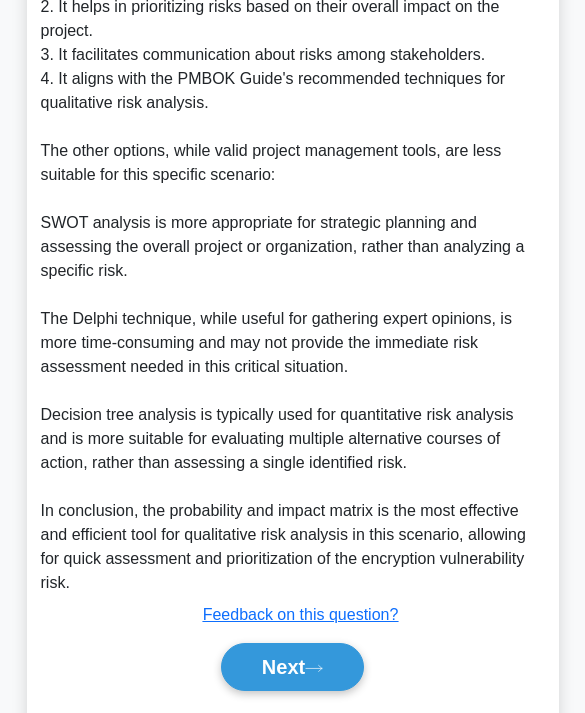 scroll, scrollTop: 1272, scrollLeft: 0, axis: vertical 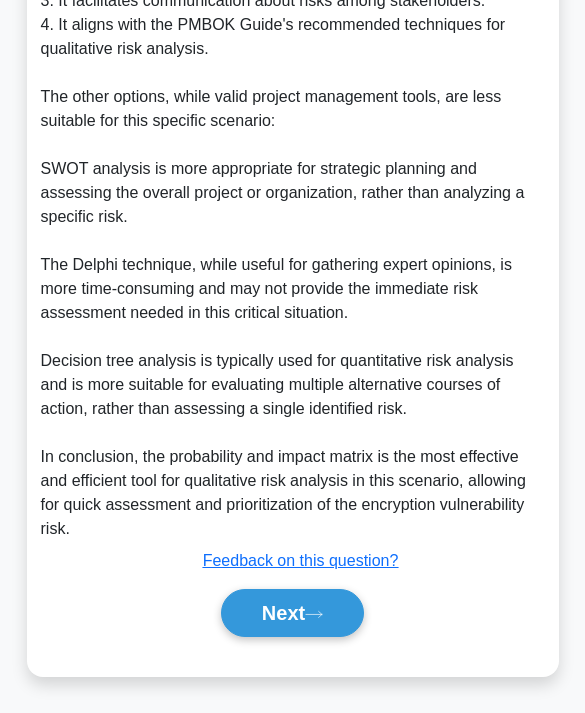 click on "Next" at bounding box center (292, 613) 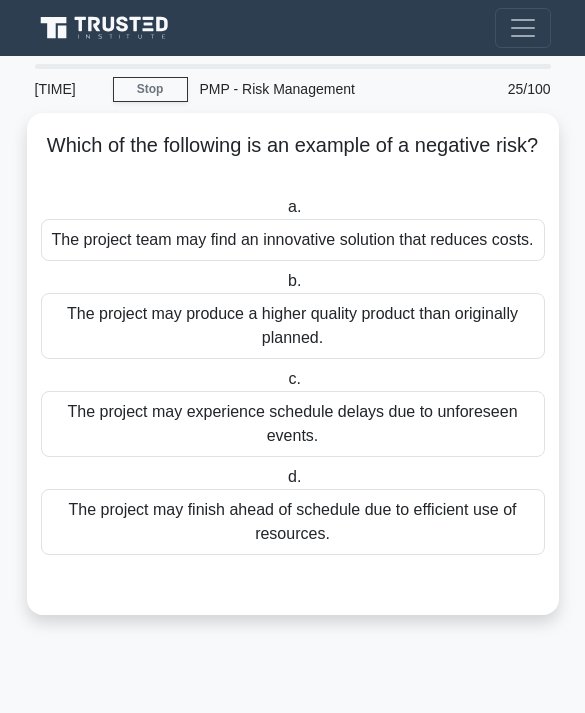 click on "The project may experience schedule delays due to unforeseen events." at bounding box center (293, 424) 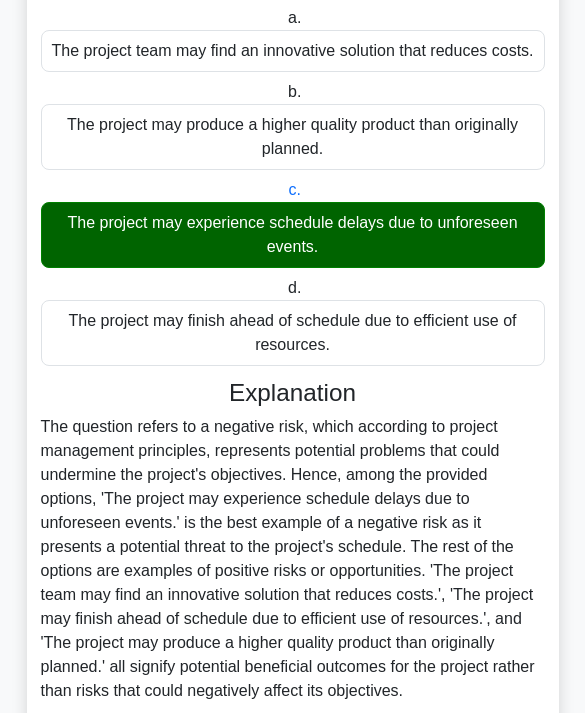 scroll, scrollTop: 360, scrollLeft: 0, axis: vertical 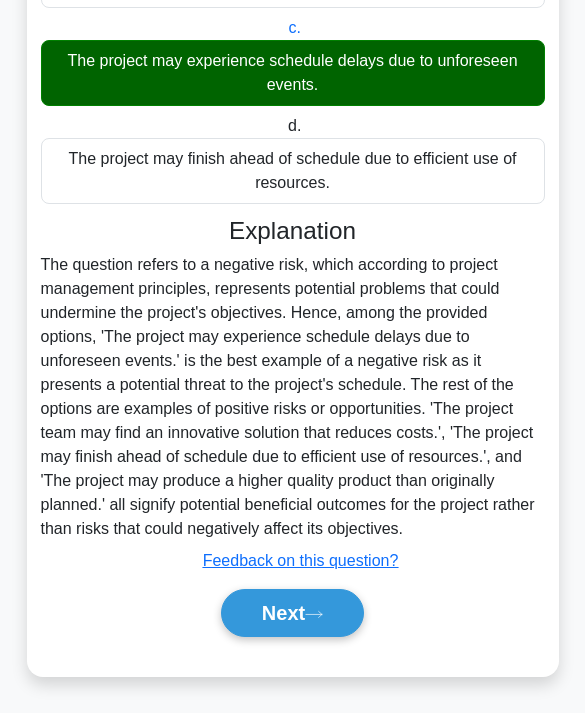 click on "Next" at bounding box center [292, 613] 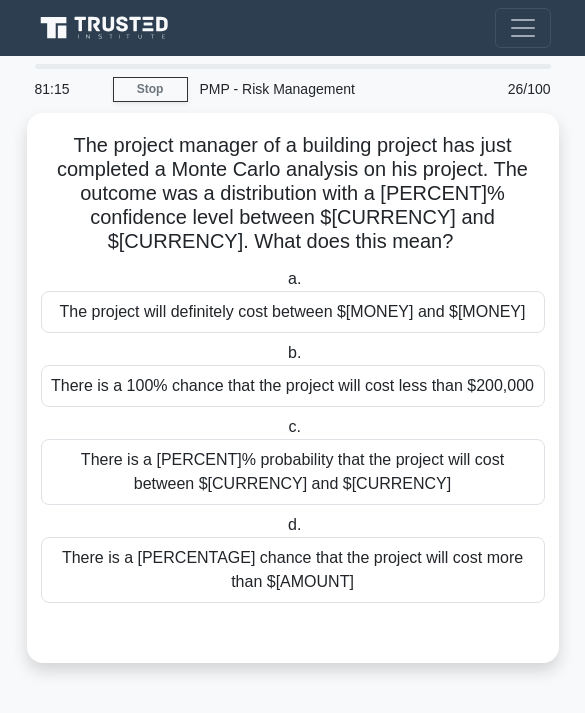 scroll, scrollTop: 36, scrollLeft: 0, axis: vertical 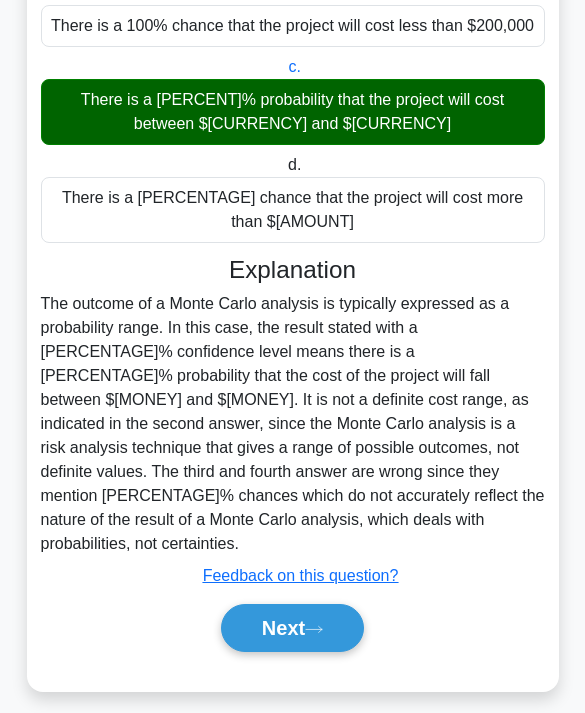 click on "Next" at bounding box center [292, 628] 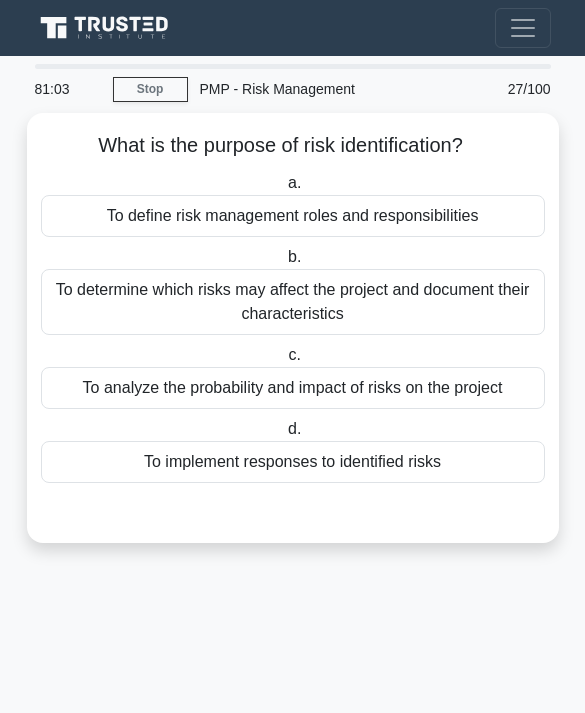 click on "To determine which risks may affect the project and document their characteristics" at bounding box center (293, 302) 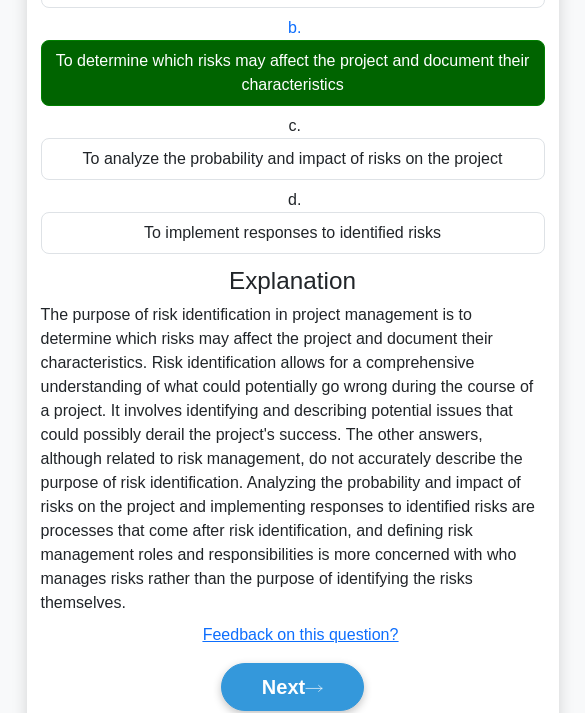 scroll, scrollTop: 264, scrollLeft: 0, axis: vertical 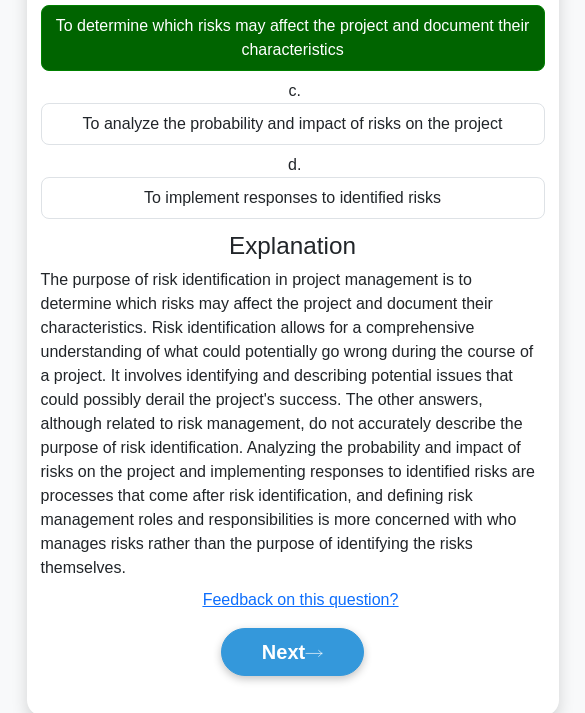 click on "Next" at bounding box center (292, 652) 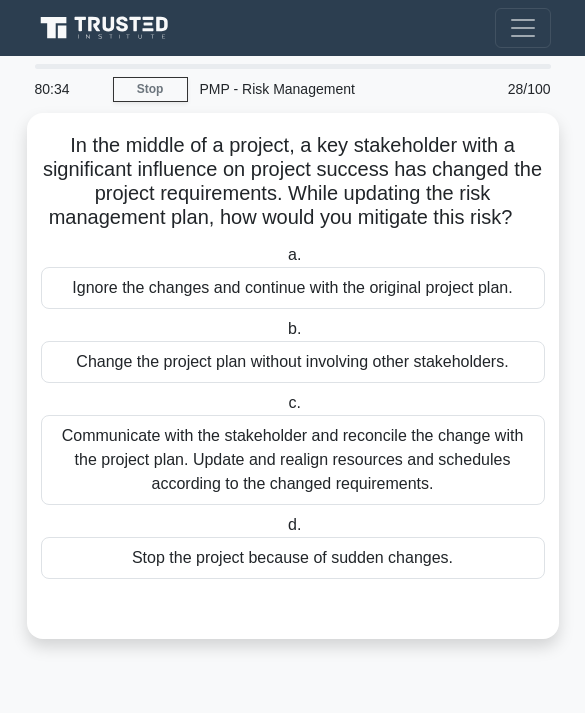 click on "Communicate with the stakeholder and reconcile the change with the project plan. Update and realign resources and schedules according to the changed requirements." at bounding box center [293, 460] 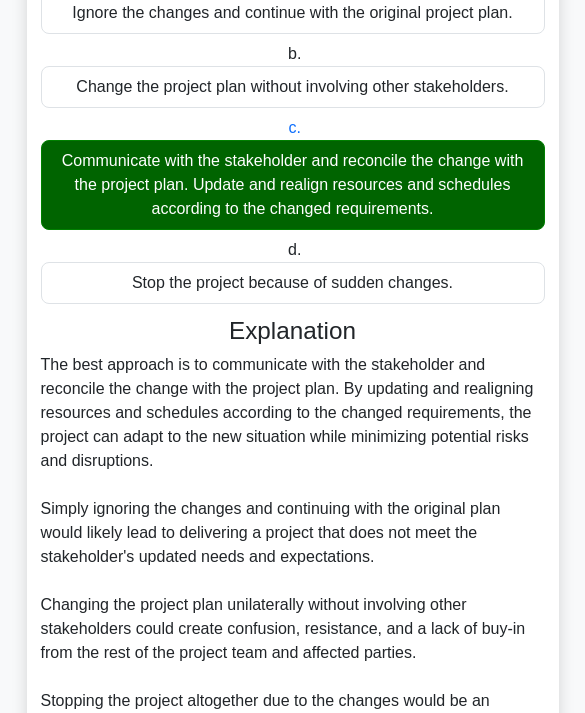 scroll, scrollTop: 552, scrollLeft: 0, axis: vertical 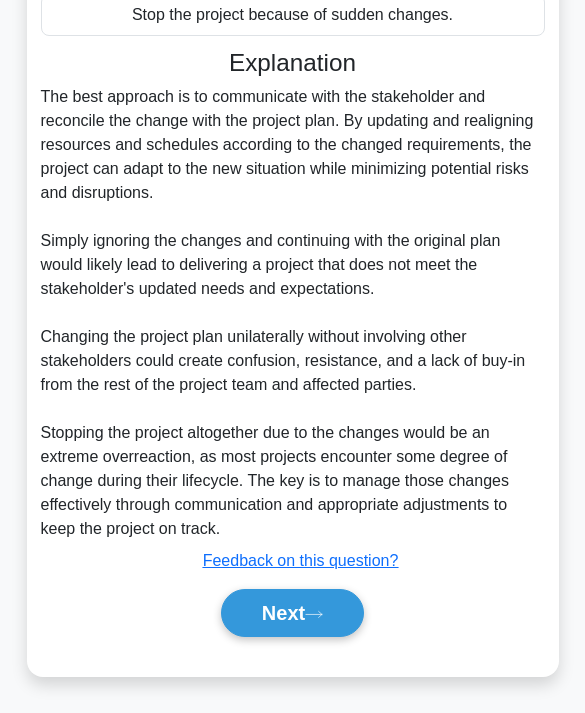 click on "Next" at bounding box center [292, 613] 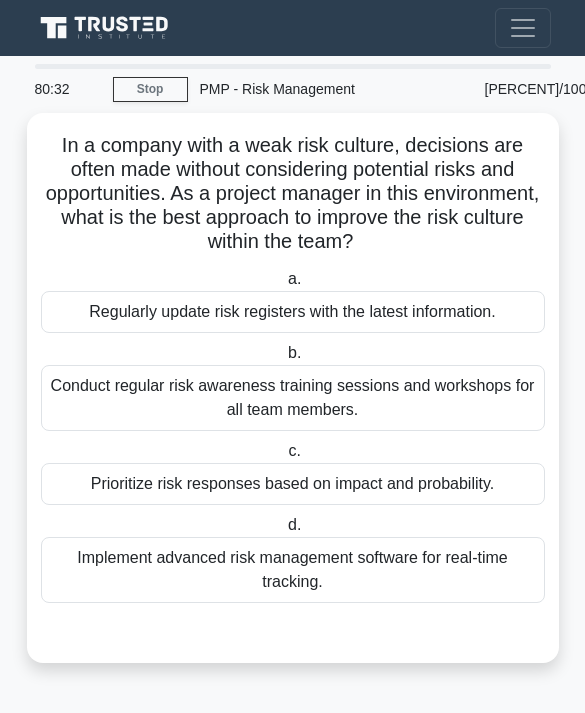 scroll, scrollTop: 0, scrollLeft: 0, axis: both 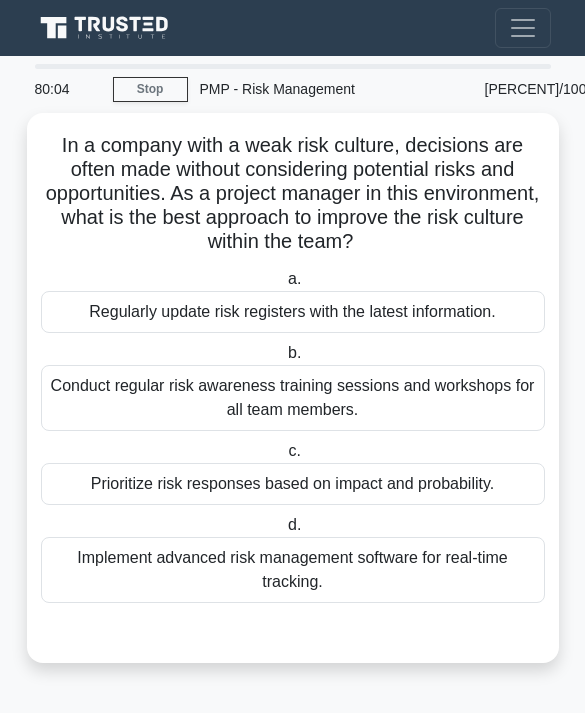 click on "Conduct regular risk awareness training sessions and workshops for all team members." at bounding box center [293, 398] 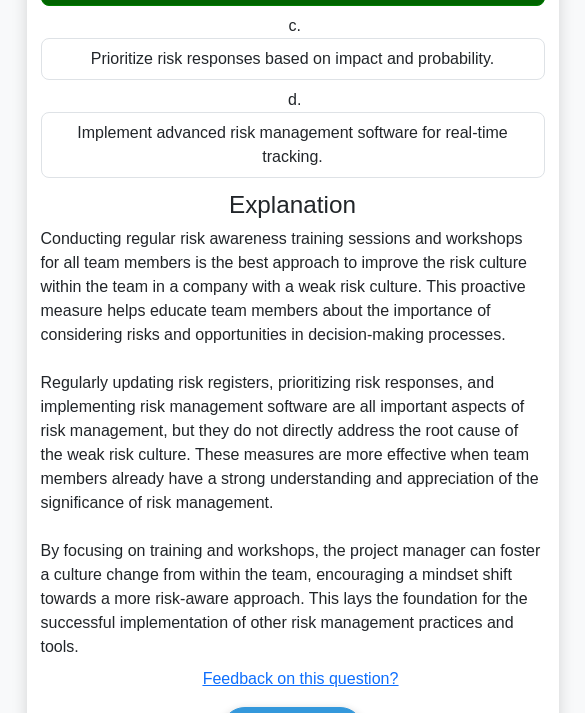scroll, scrollTop: 528, scrollLeft: 0, axis: vertical 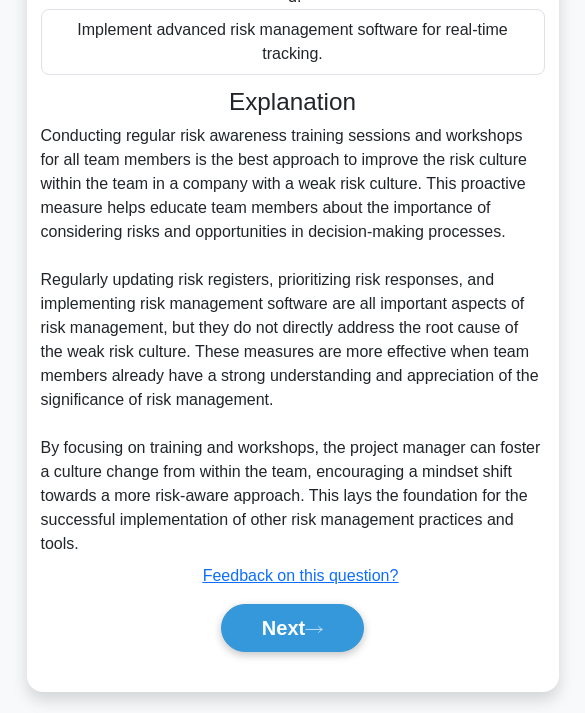 click on "Next" at bounding box center [292, 628] 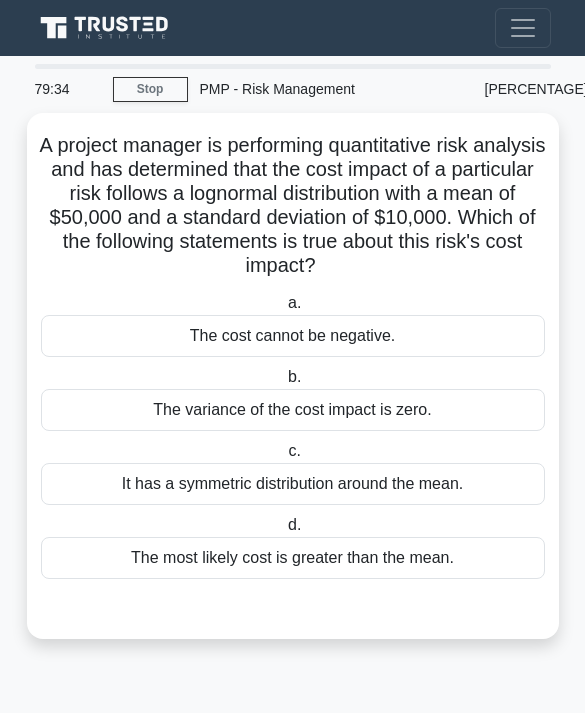 click on "It has a symmetric distribution around the mean." at bounding box center (293, 484) 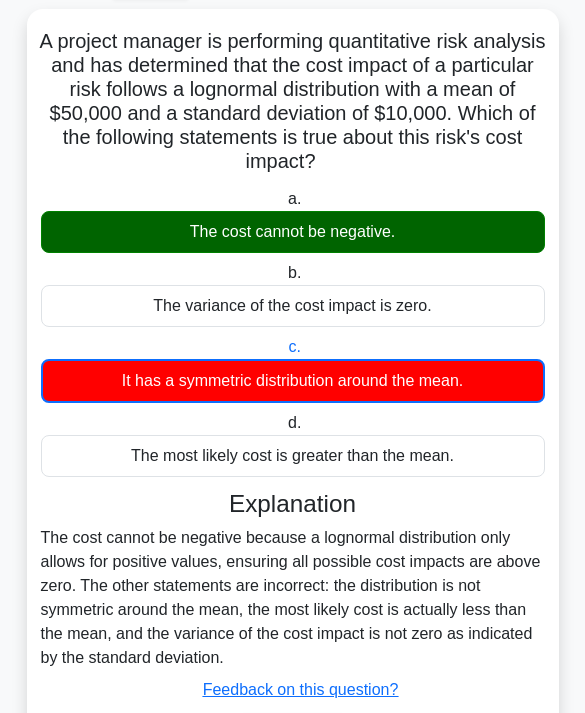 scroll, scrollTop: 194, scrollLeft: 0, axis: vertical 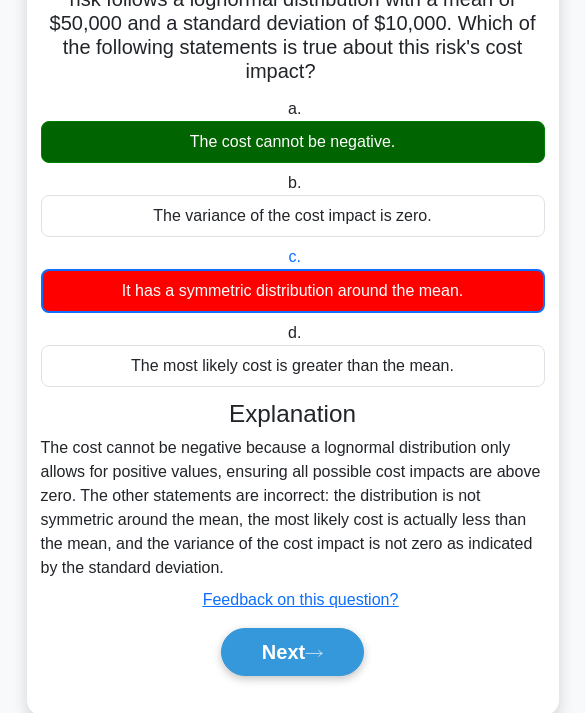 click at bounding box center [314, 653] 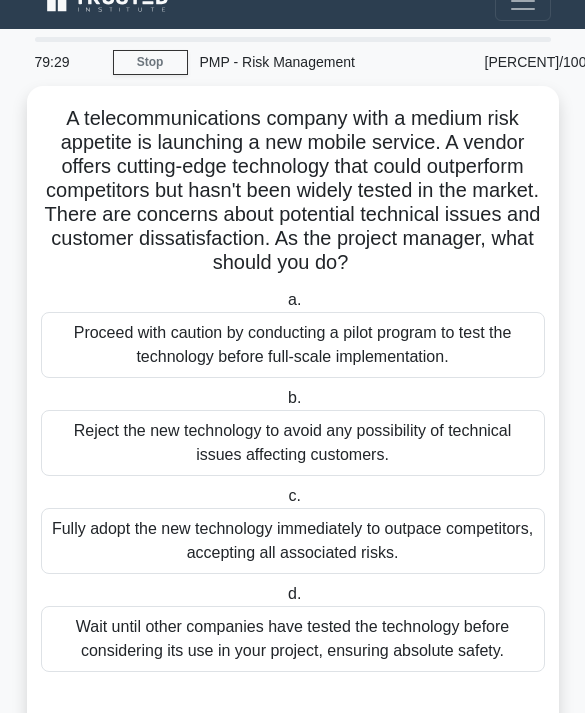 scroll, scrollTop: 0, scrollLeft: 0, axis: both 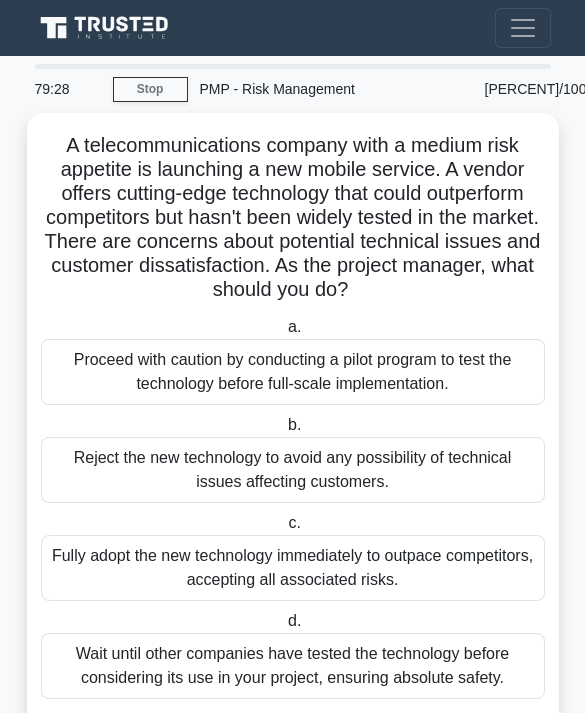 click on "Stop" at bounding box center (150, 89) 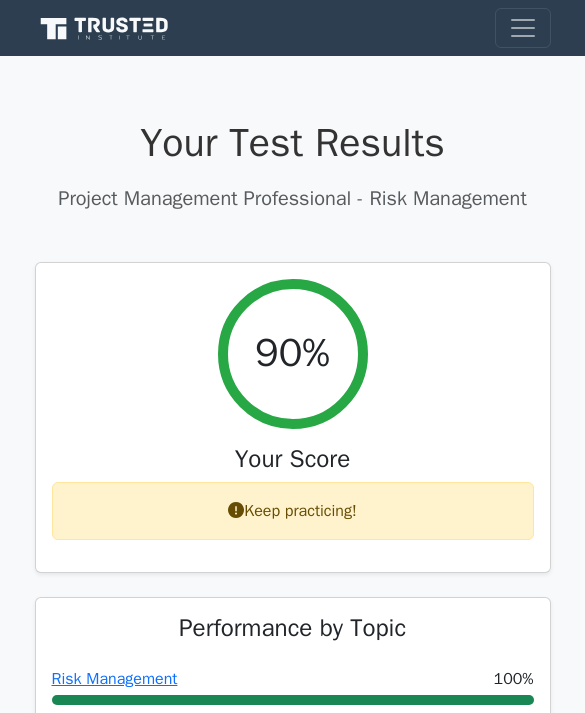 scroll, scrollTop: 0, scrollLeft: 0, axis: both 